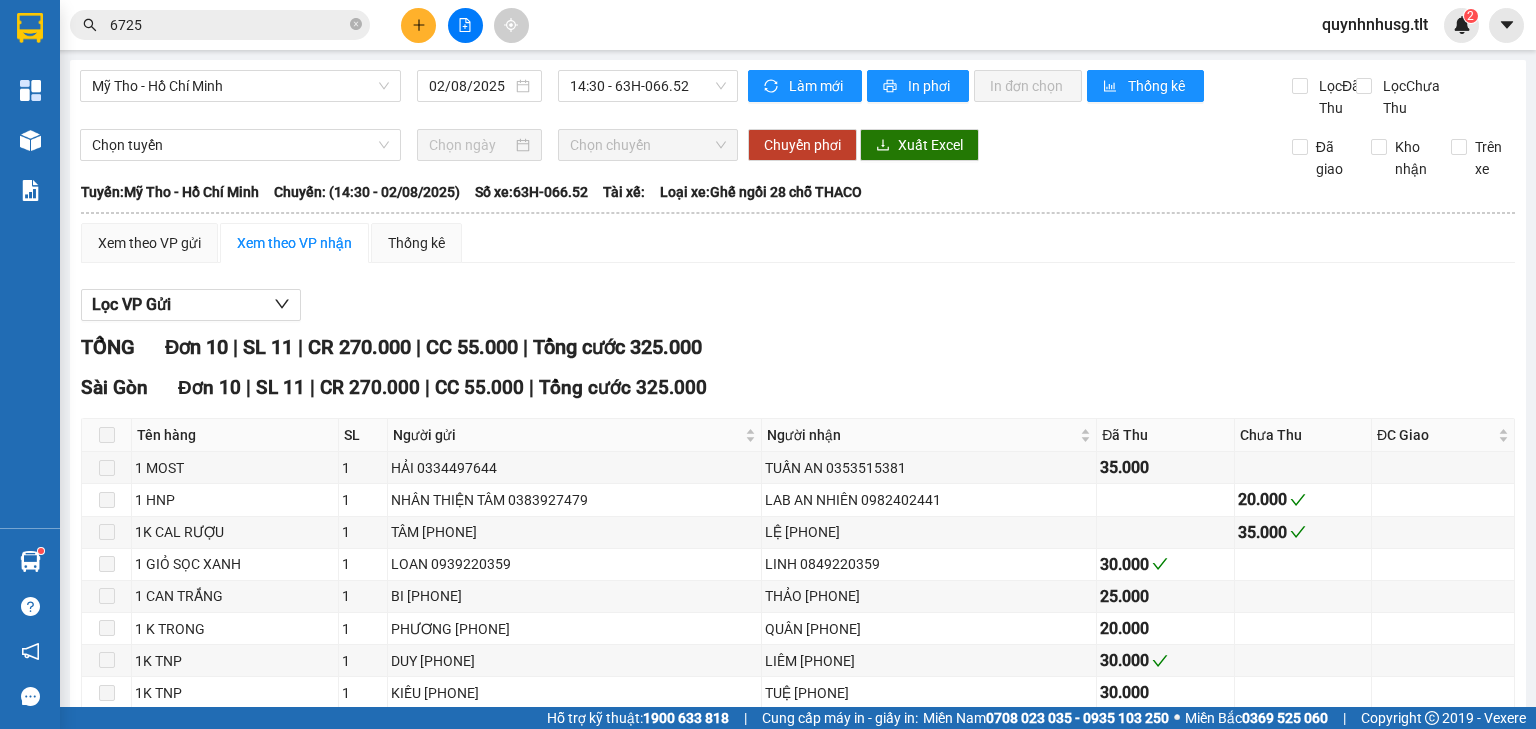 scroll, scrollTop: 0, scrollLeft: 0, axis: both 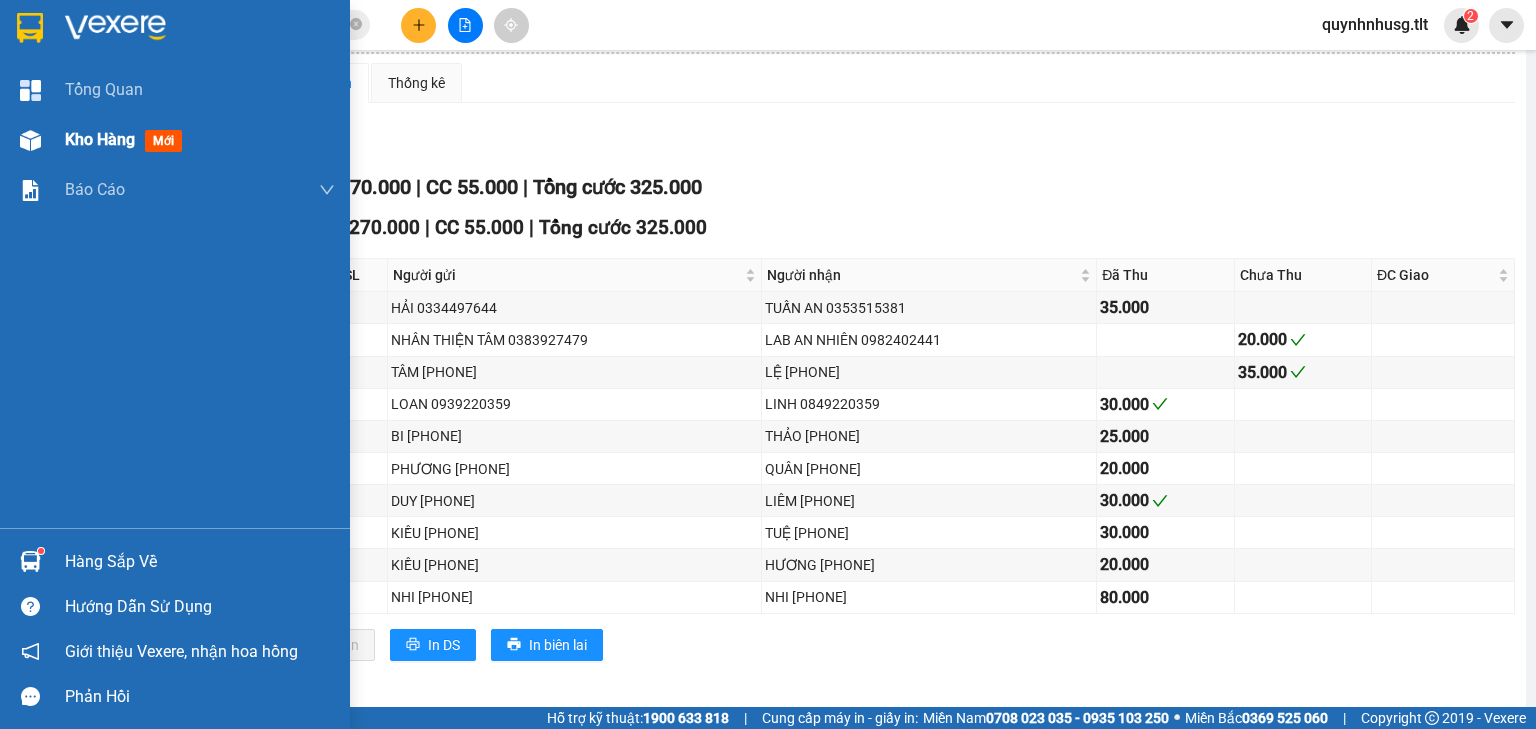 click on "Kho hàng mới" at bounding box center (175, 140) 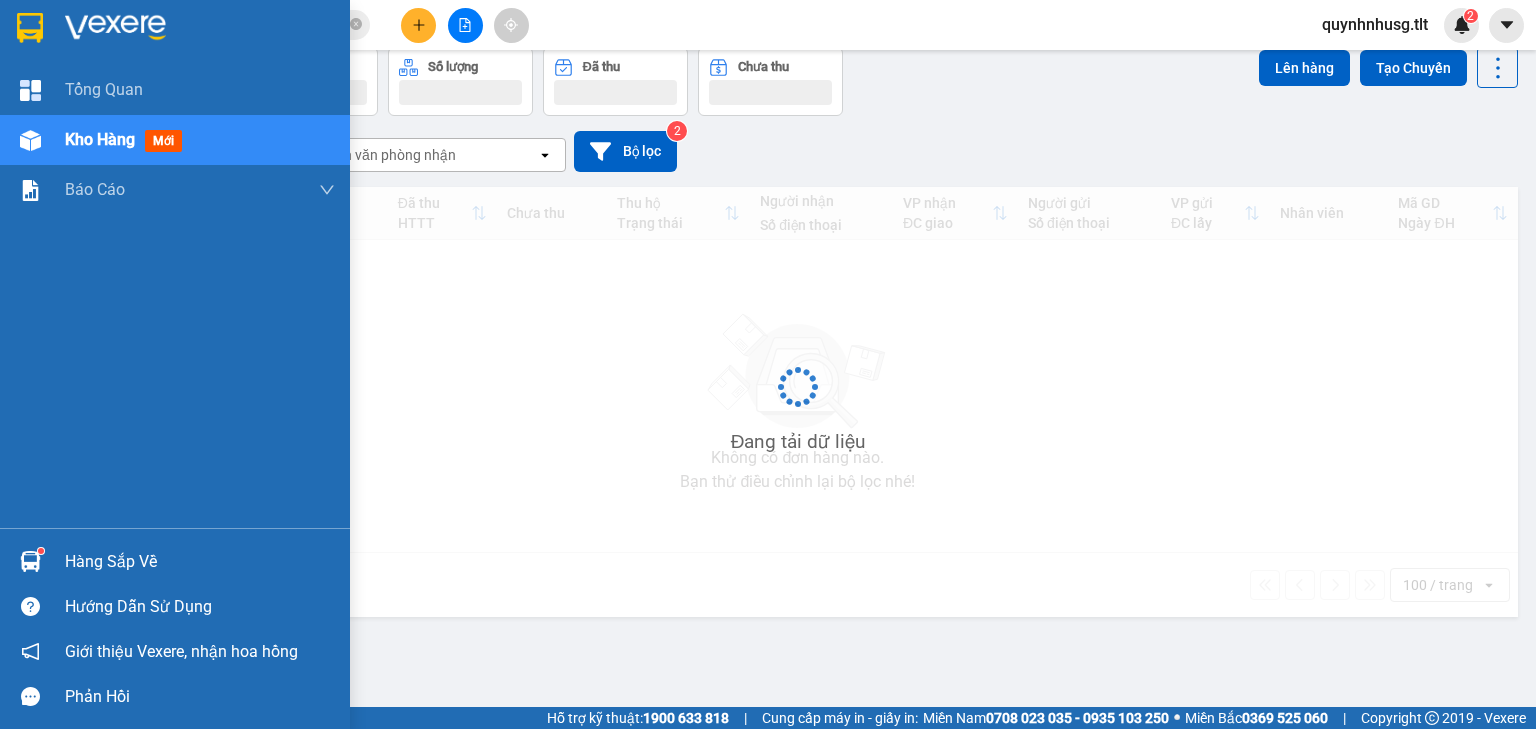 scroll, scrollTop: 92, scrollLeft: 0, axis: vertical 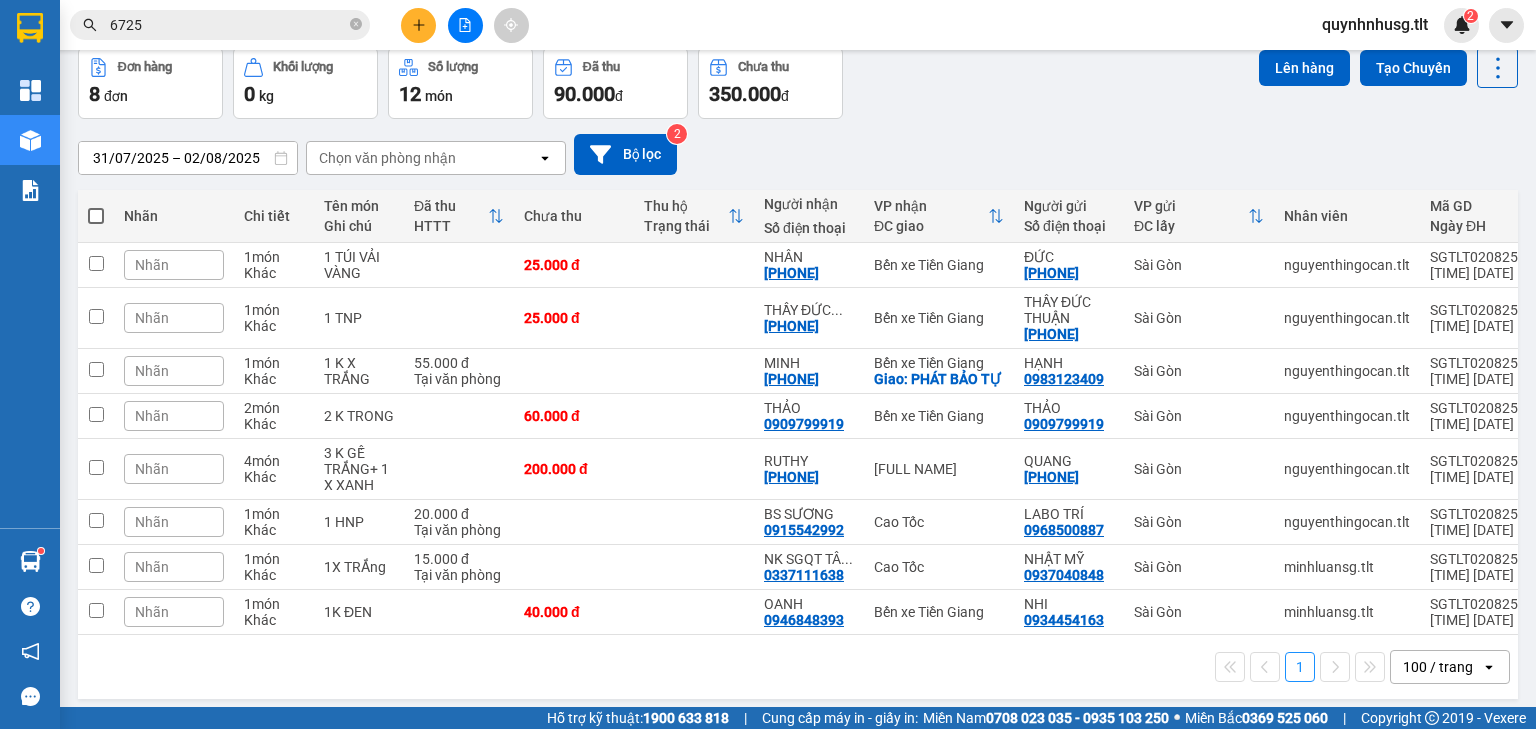 drag, startPoint x: 388, startPoint y: 163, endPoint x: 400, endPoint y: 166, distance: 12.369317 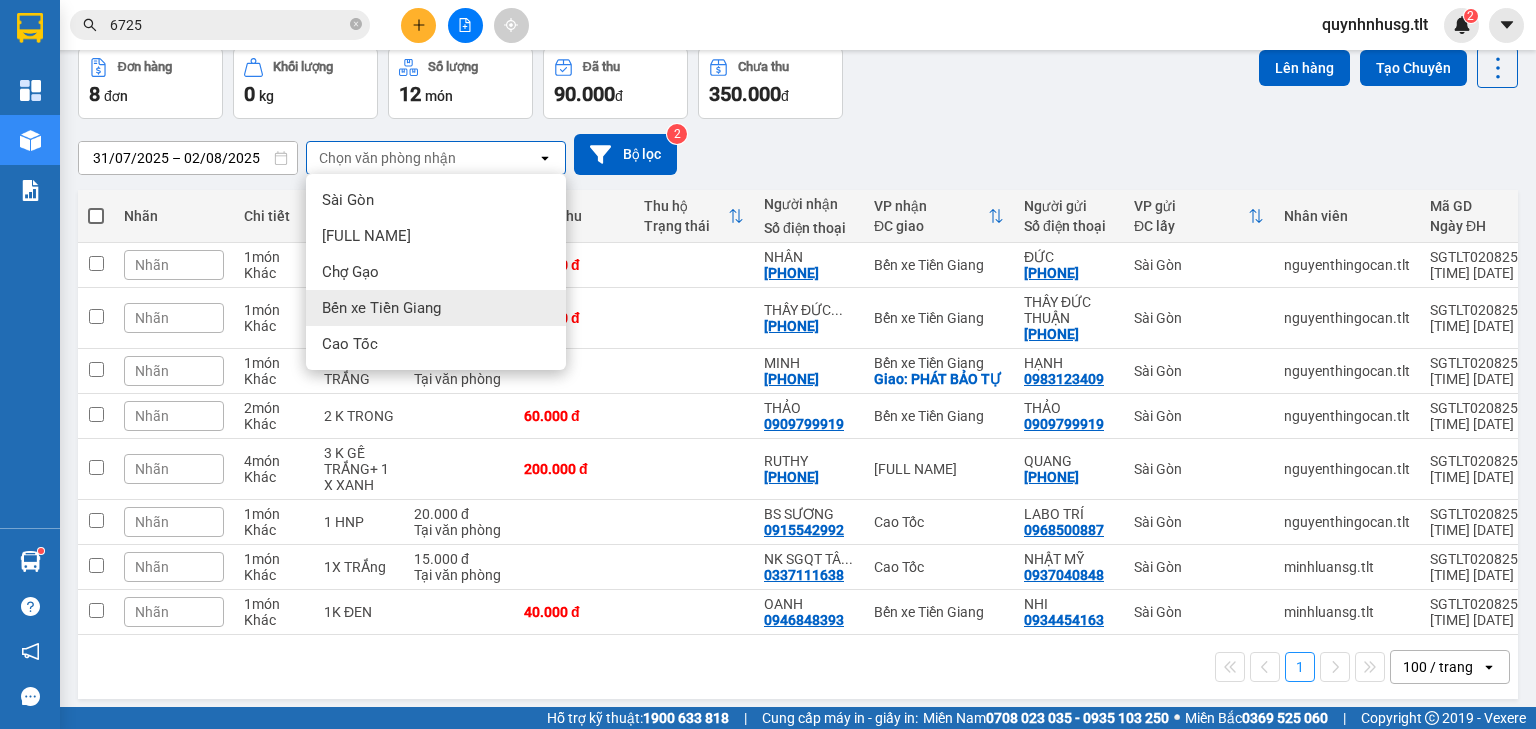 click on "Bến xe Tiền Giang" at bounding box center [436, 308] 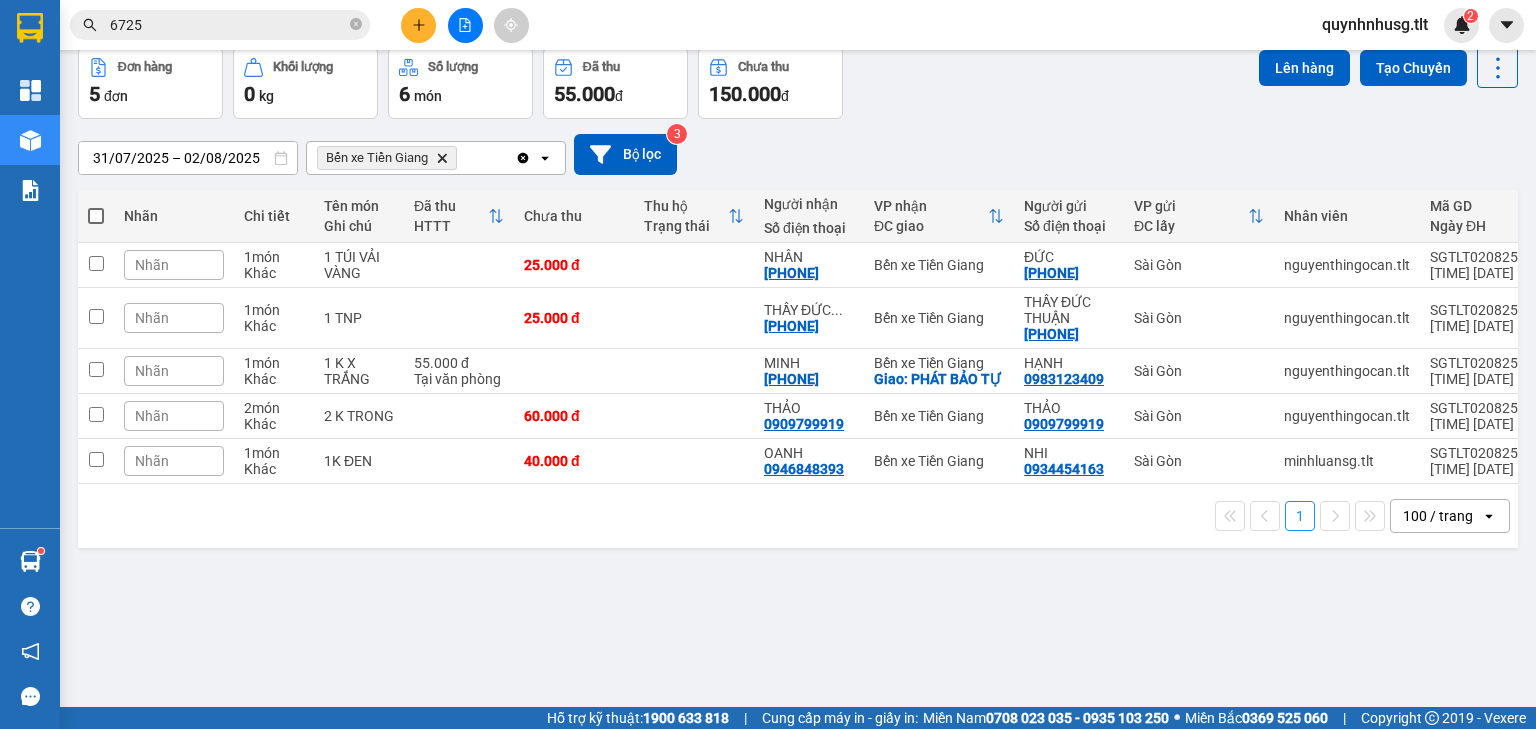 click at bounding box center (96, 216) 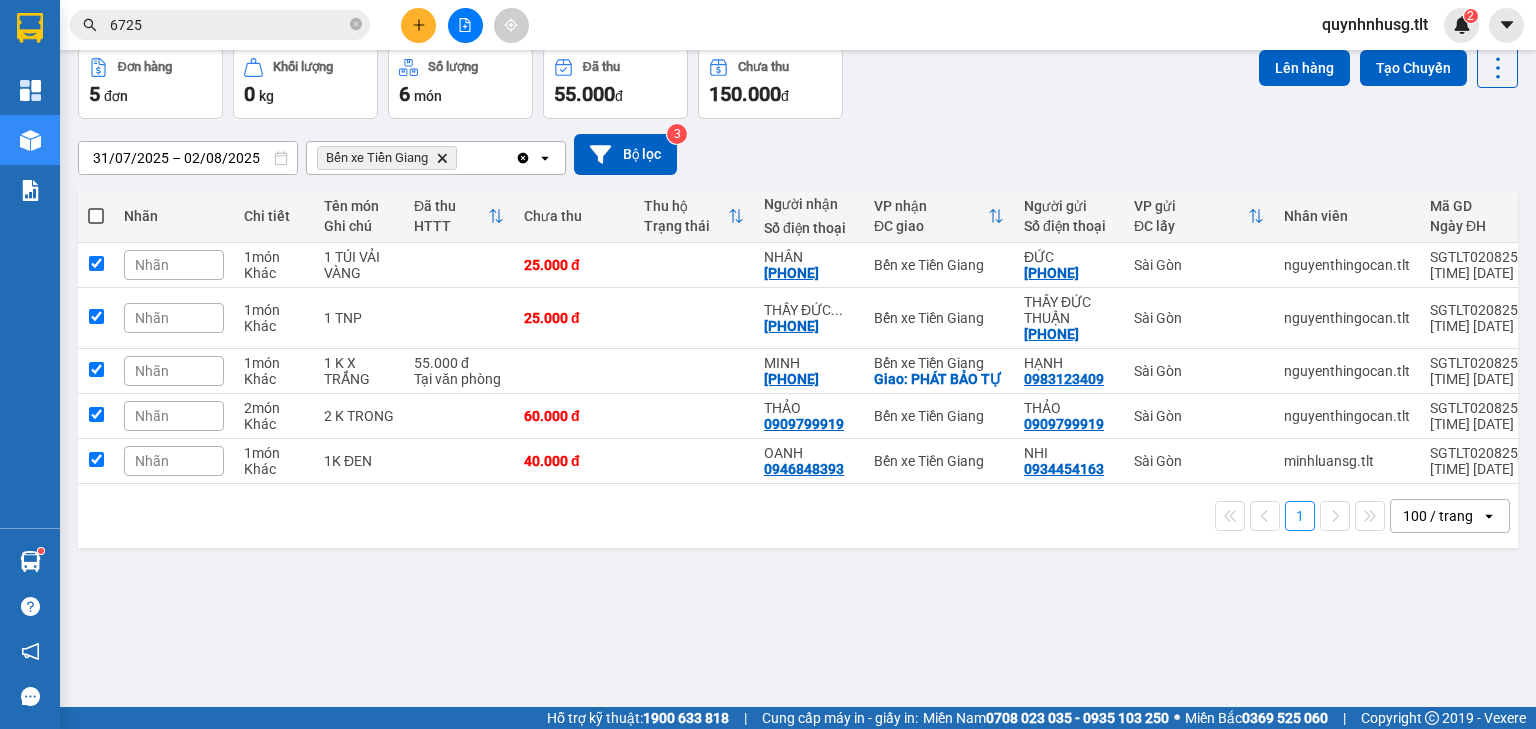 checkbox on "true" 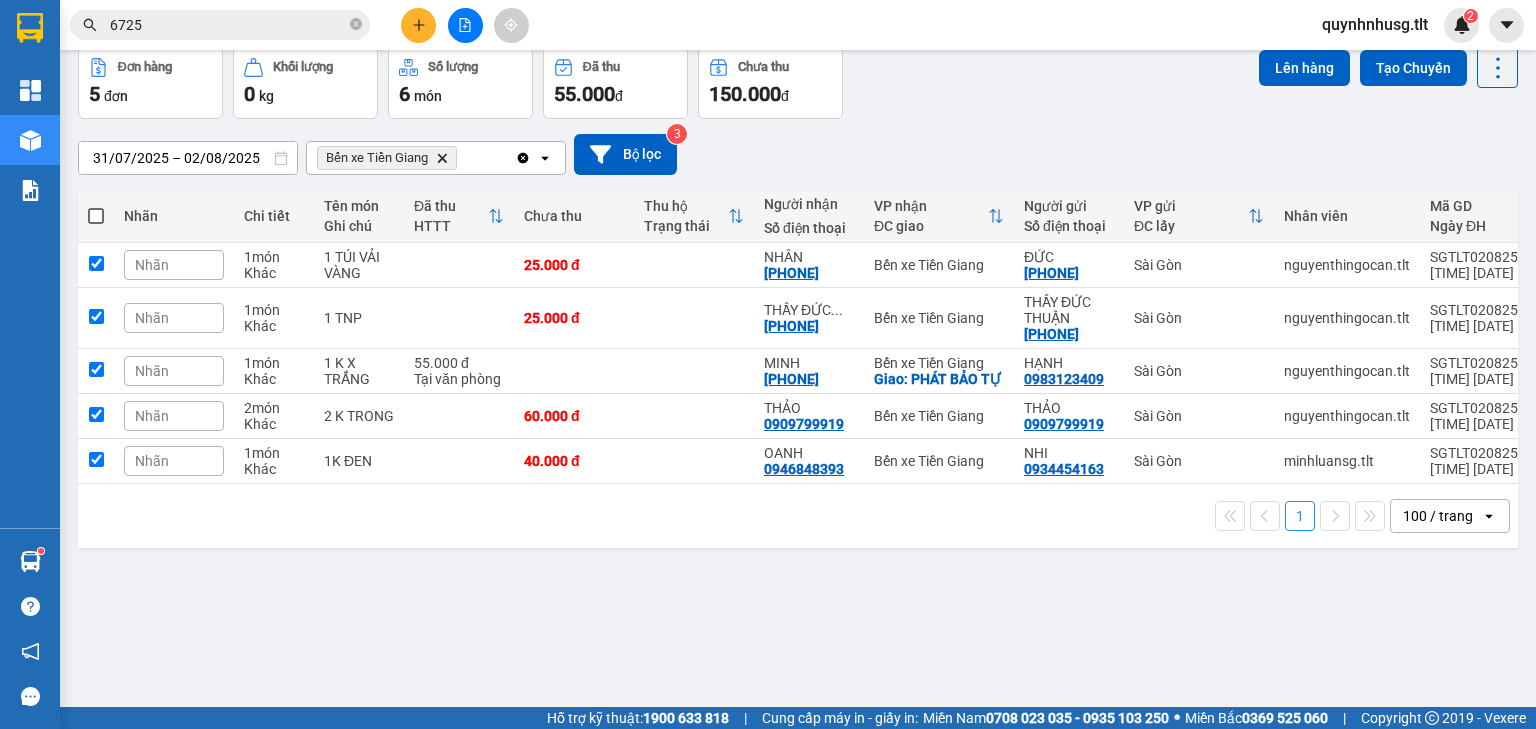 checkbox on "true" 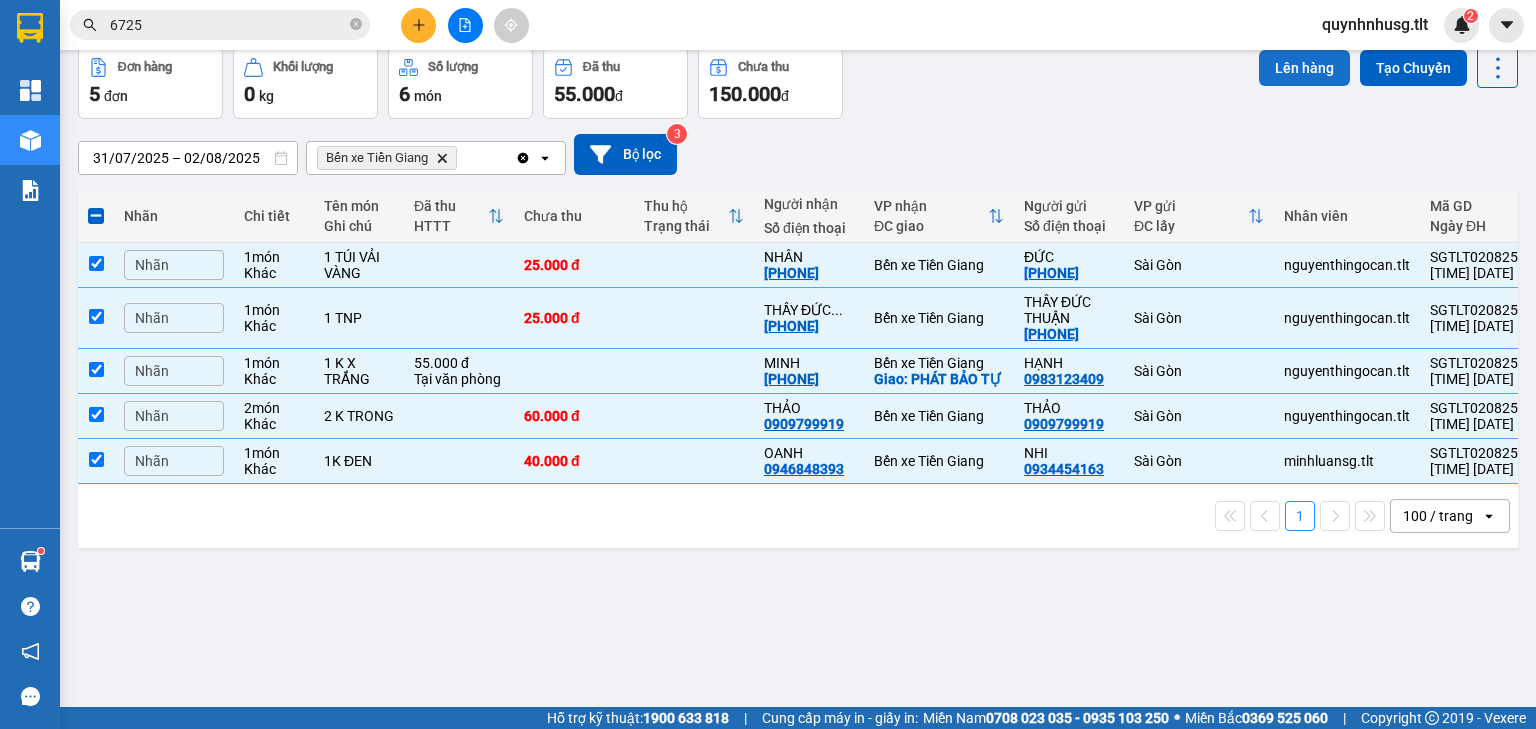 click on "Lên hàng" at bounding box center (1304, 68) 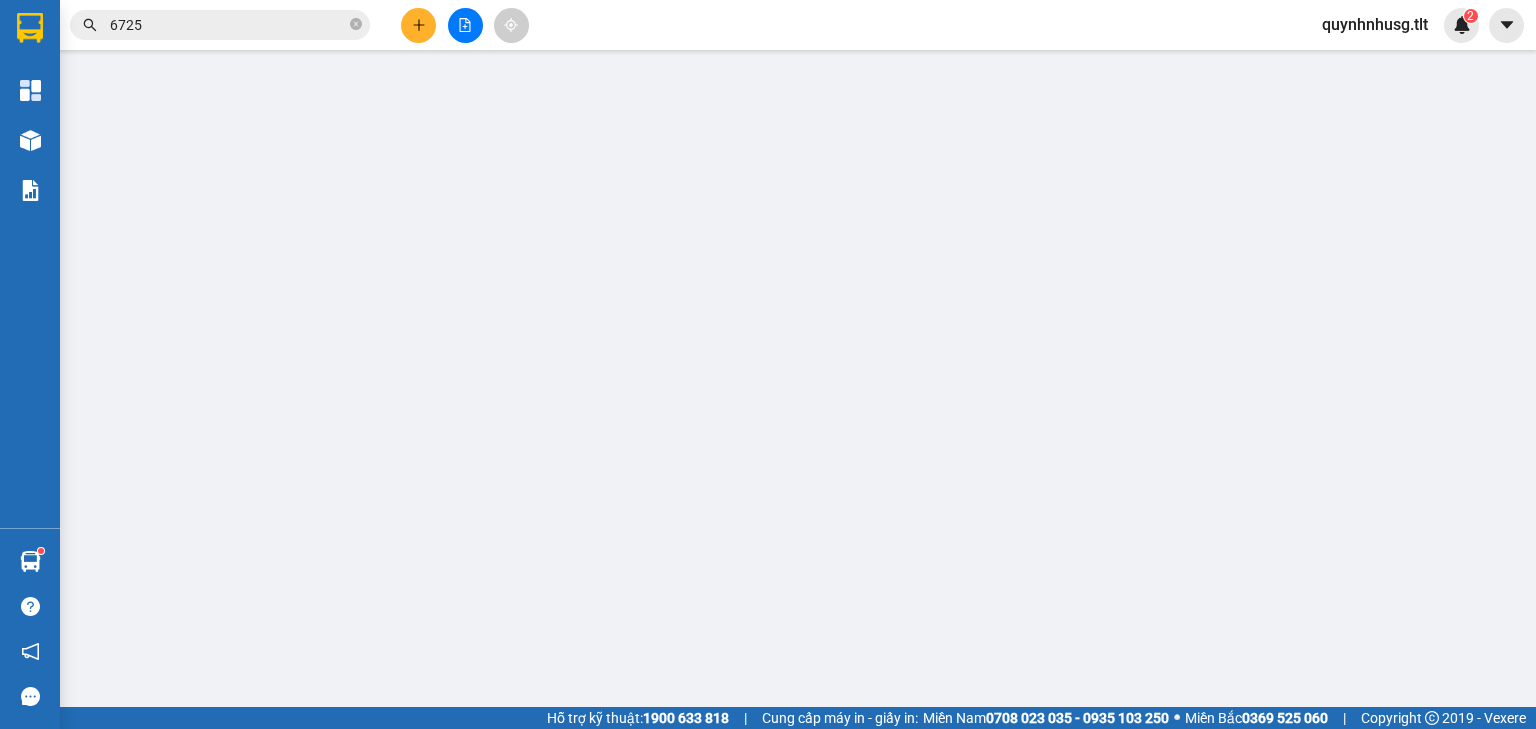 scroll, scrollTop: 0, scrollLeft: 0, axis: both 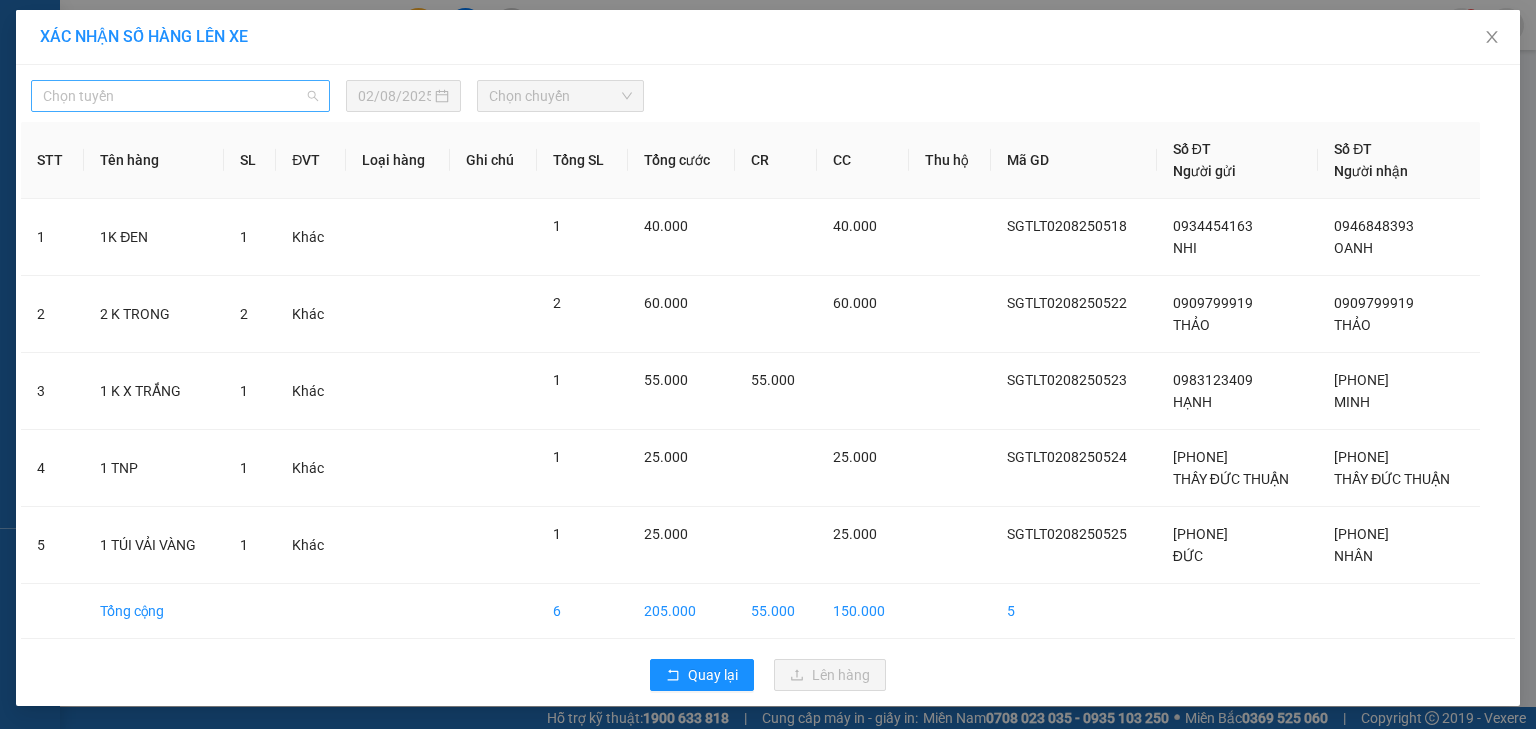 click on "Chọn tuyến" at bounding box center [180, 96] 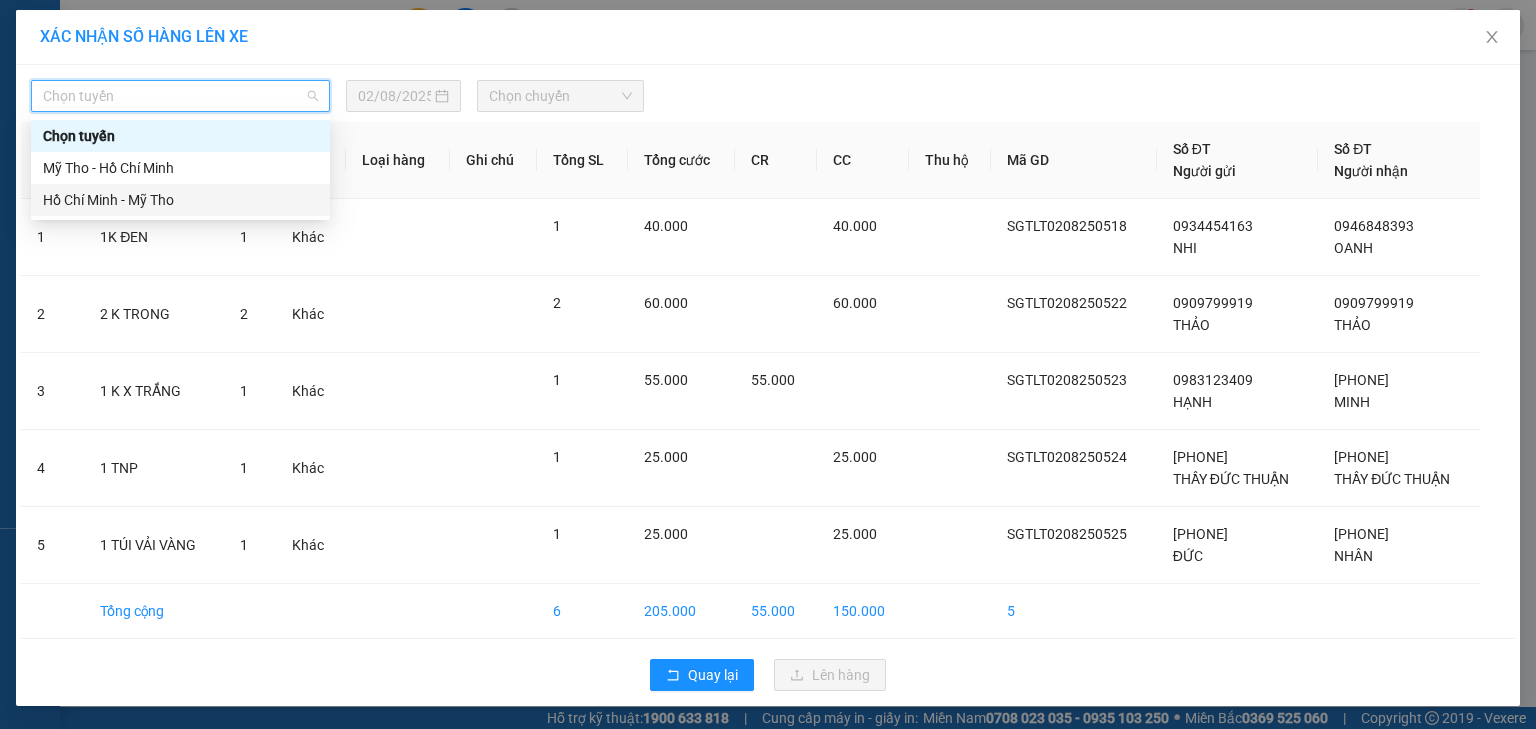 click on "Hồ Chí Minh - Mỹ Tho" at bounding box center (180, 200) 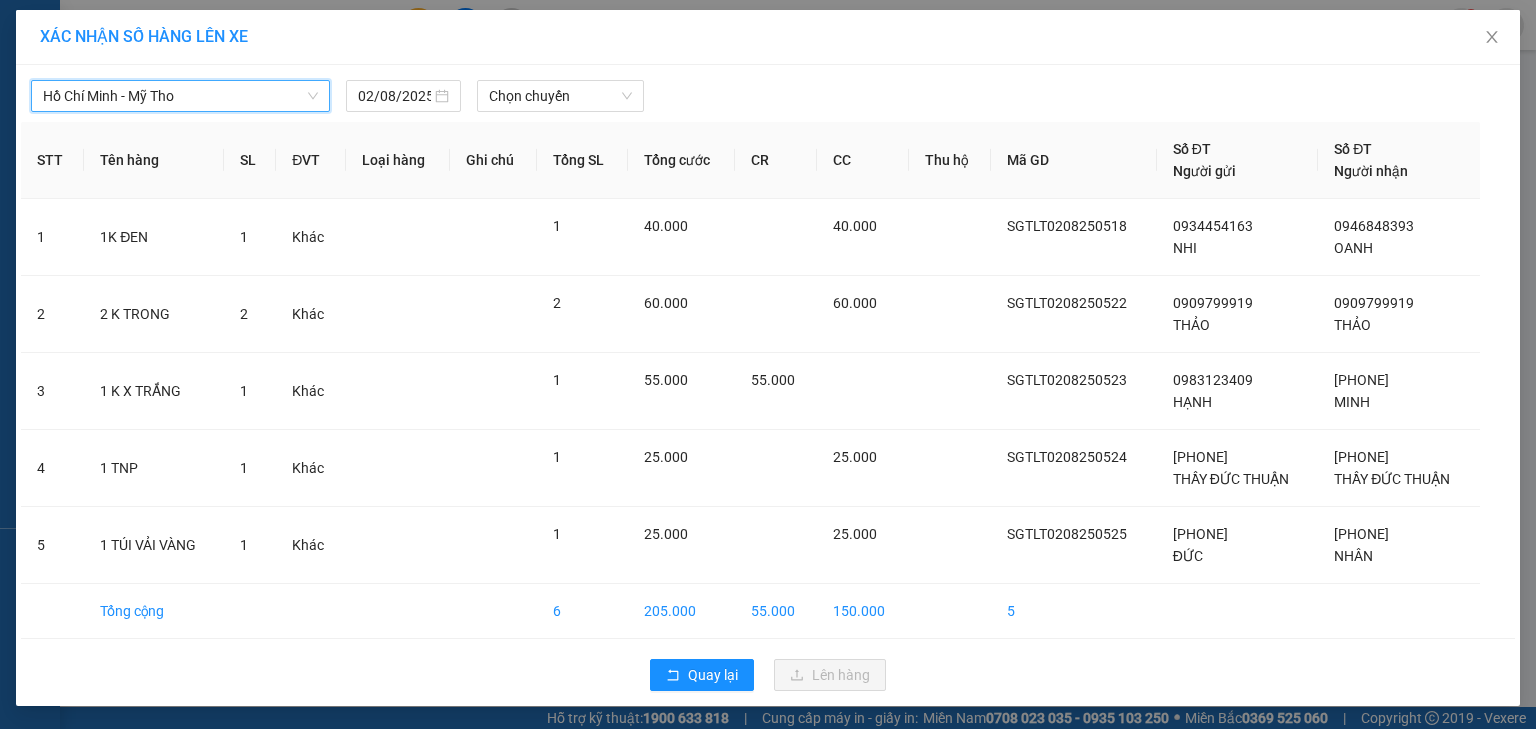 click on "02/08/2025" at bounding box center [394, 96] 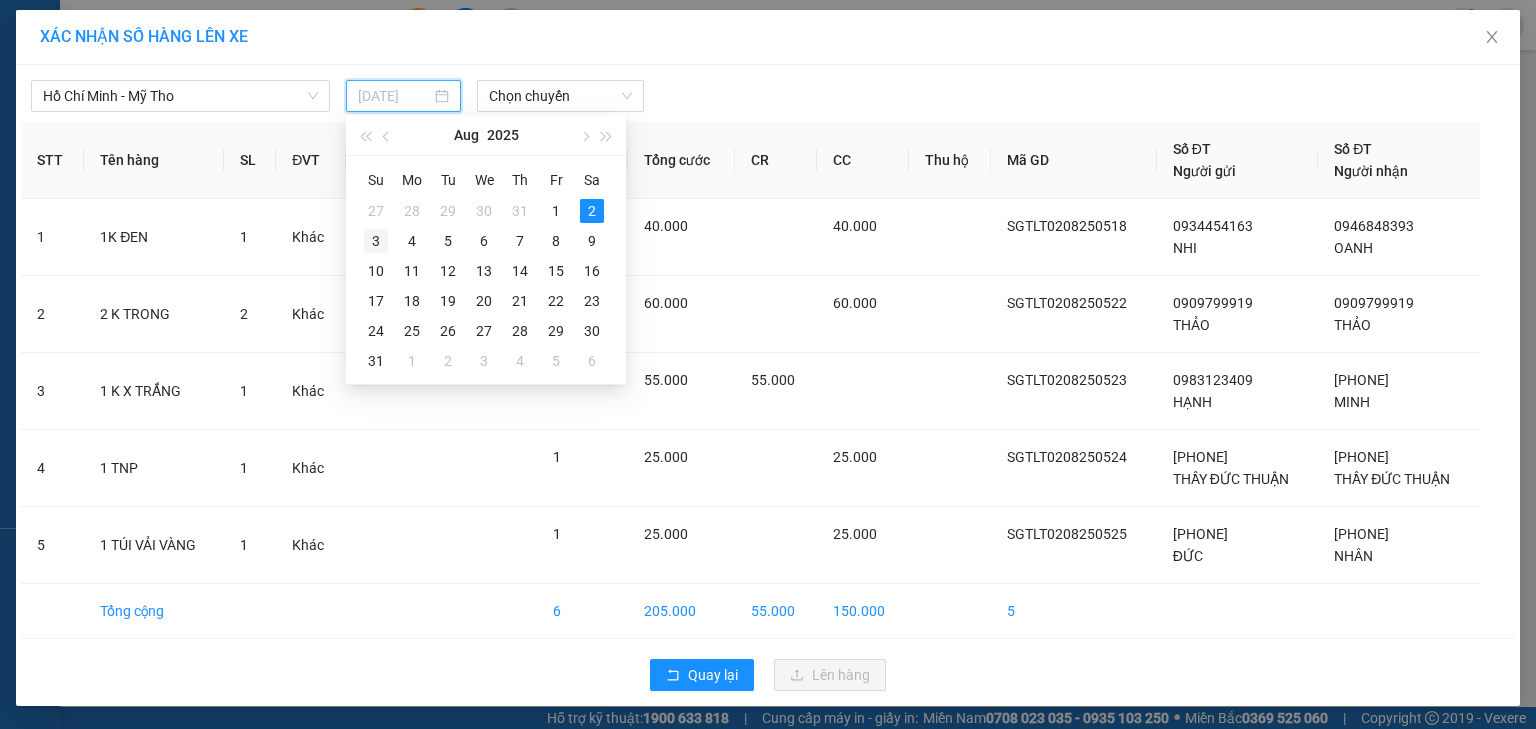 click on "3" at bounding box center (376, 241) 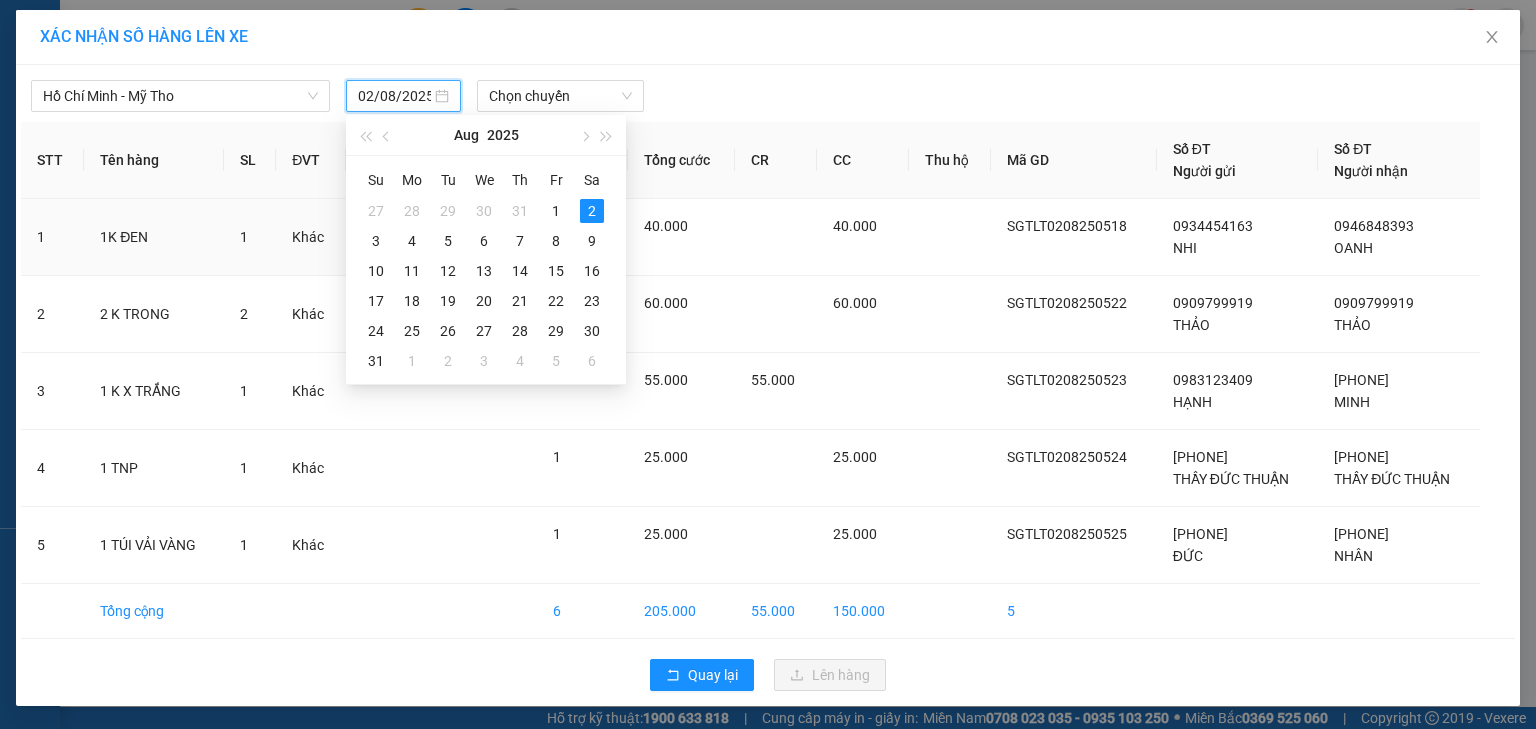 type on "[DATE]" 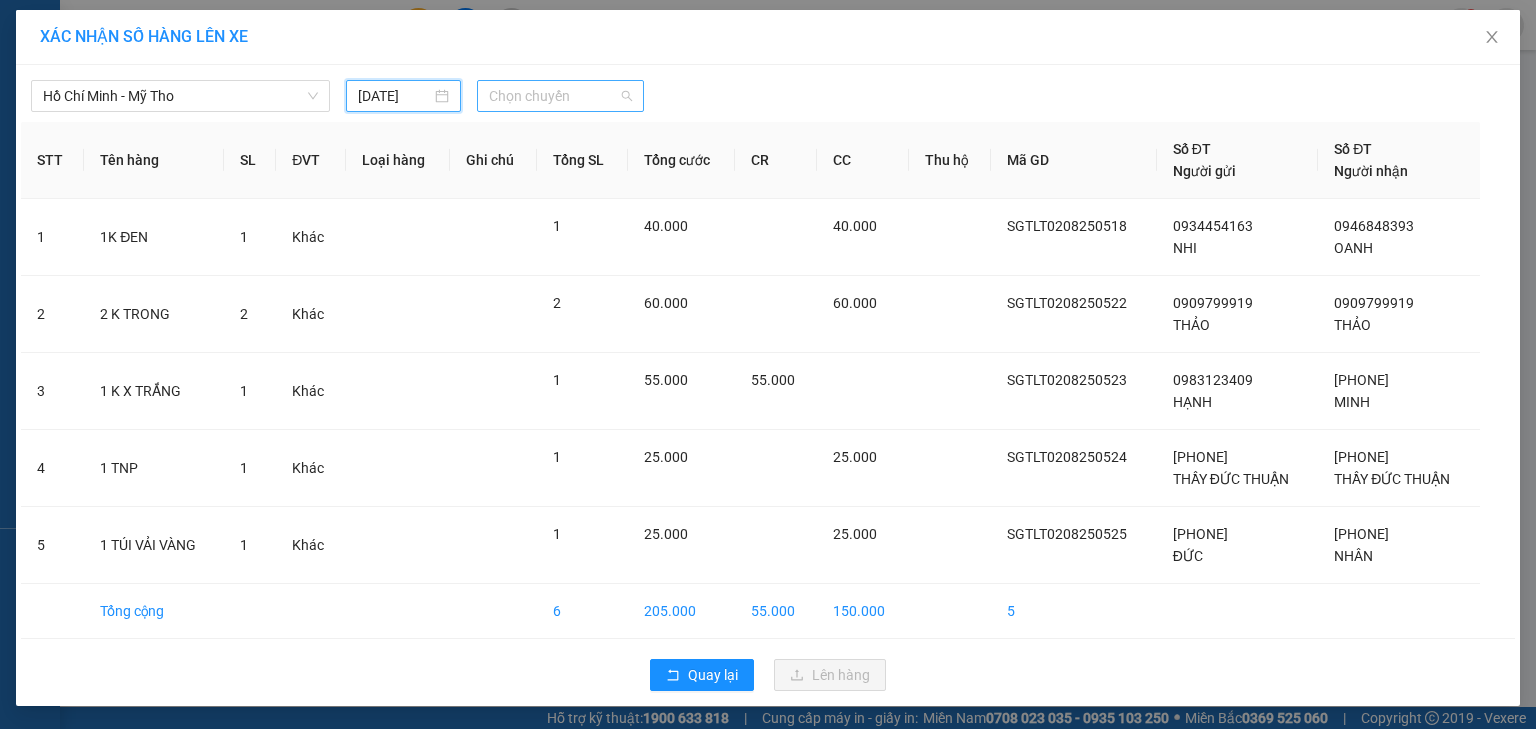 click on "Chọn chuyến" at bounding box center [561, 96] 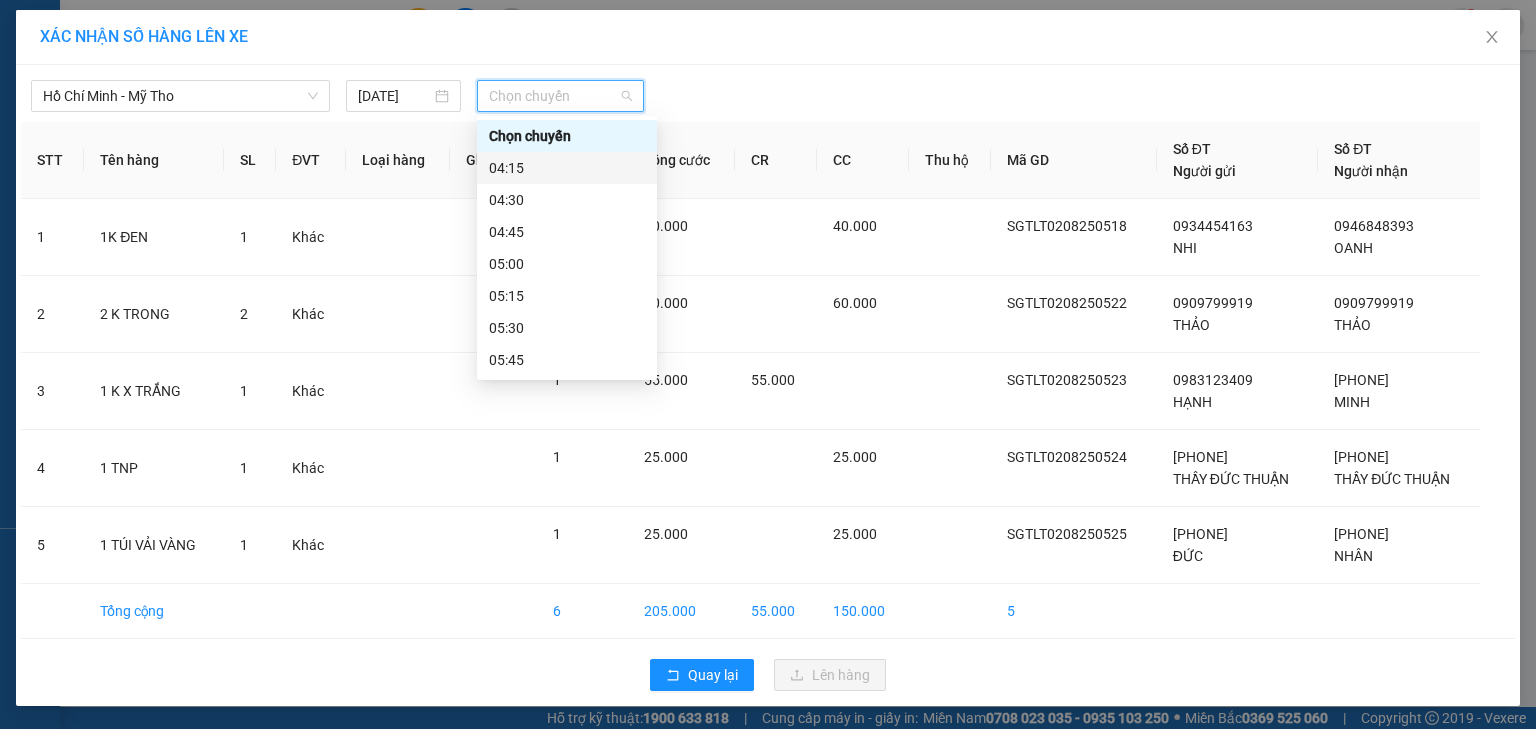 click on "04:15" at bounding box center [567, 168] 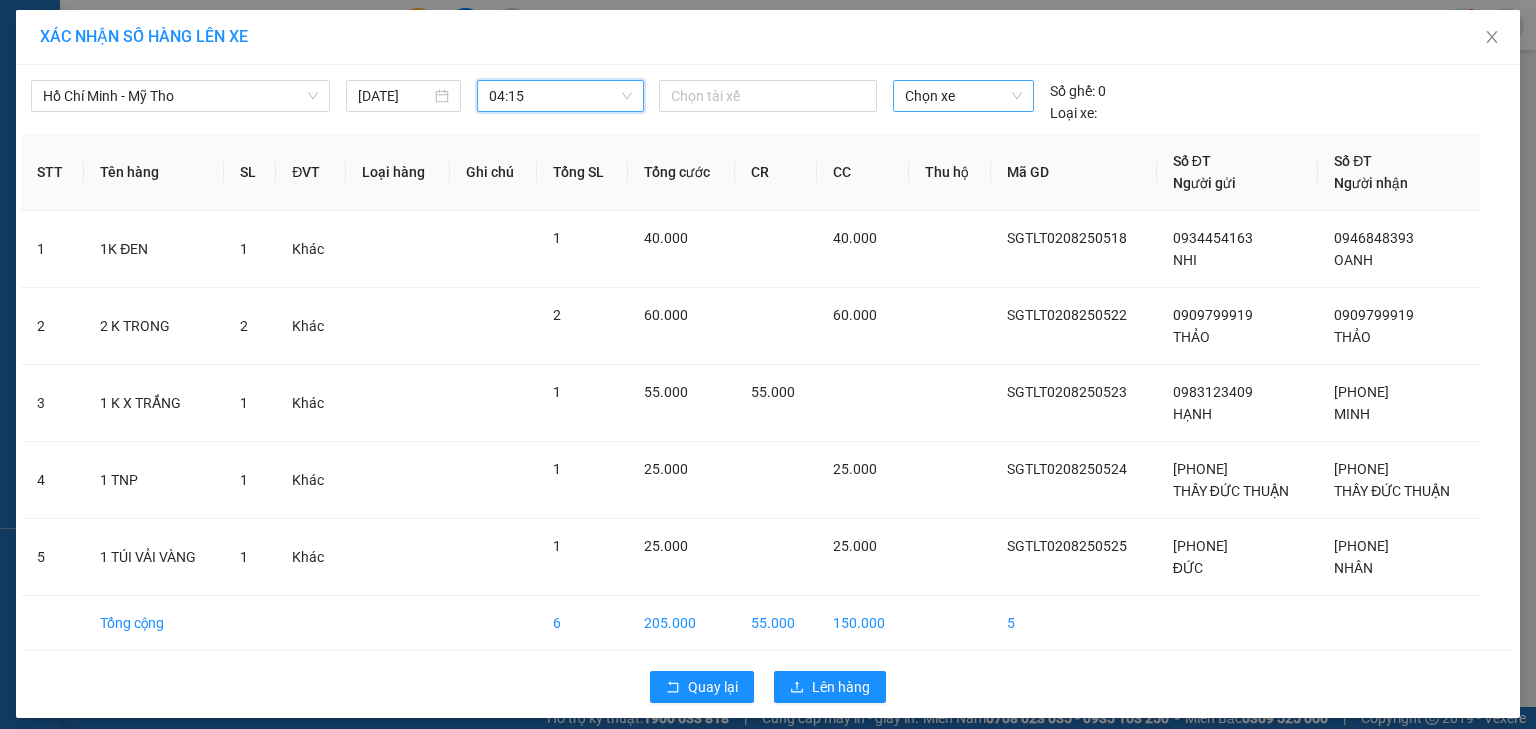 click on "Chọn xe" at bounding box center (963, 96) 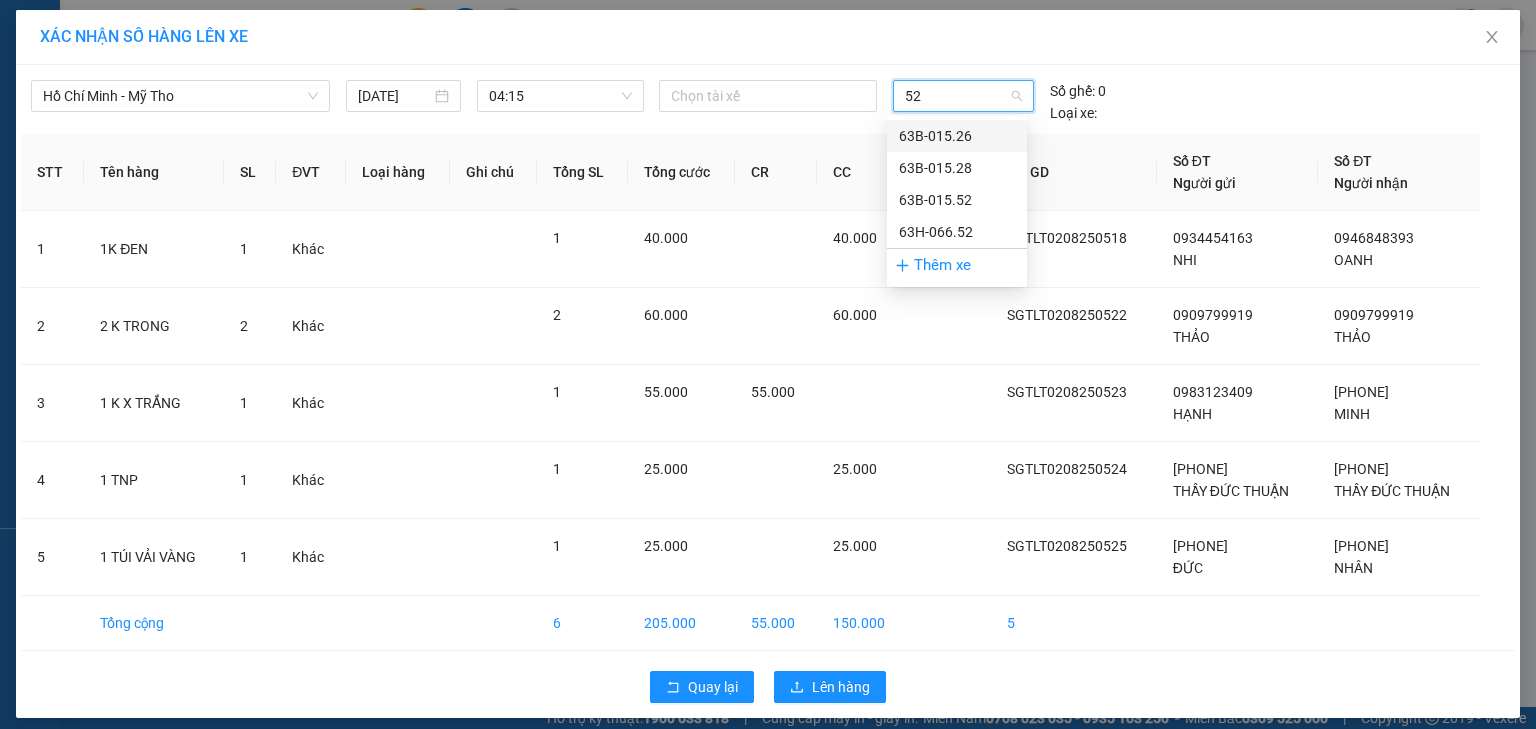 type on "526" 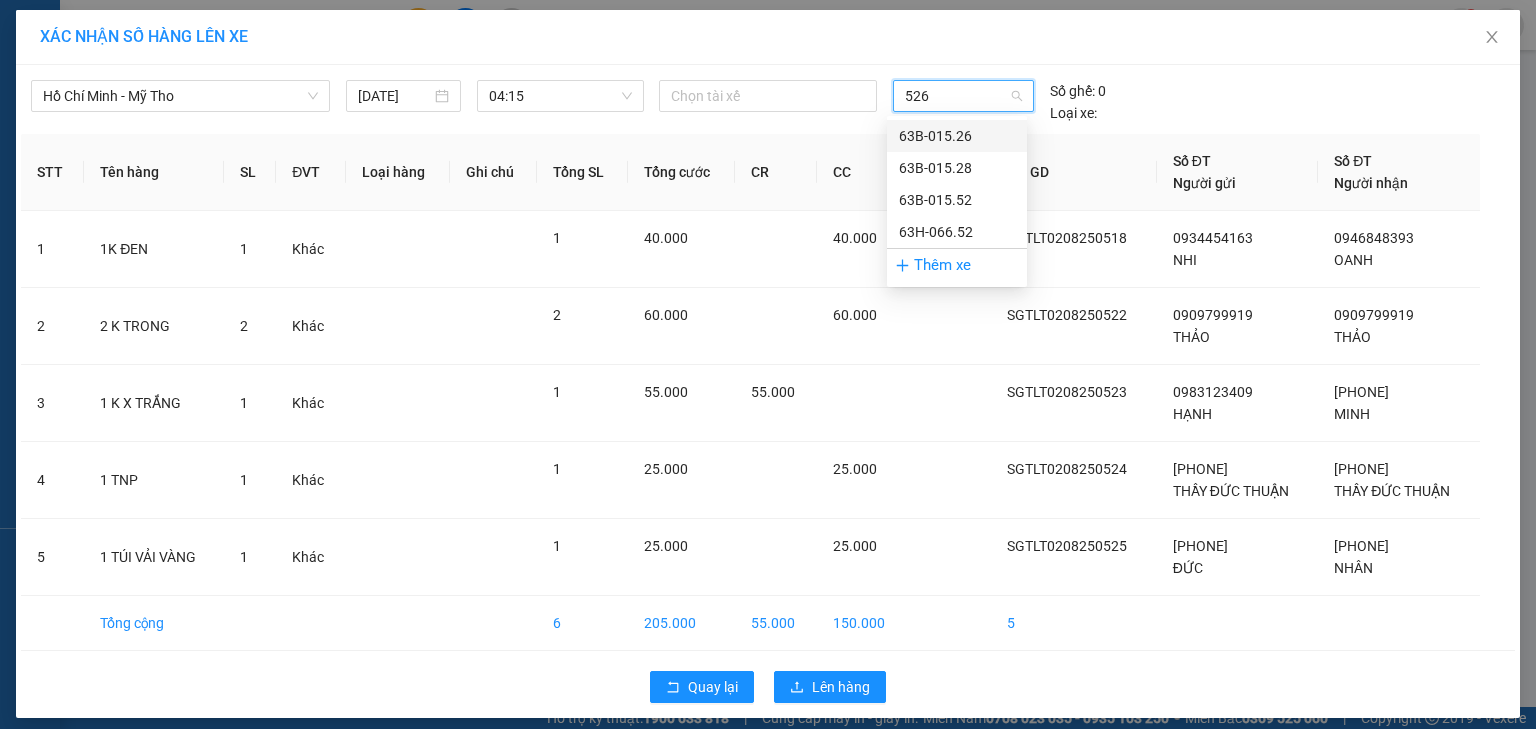 type 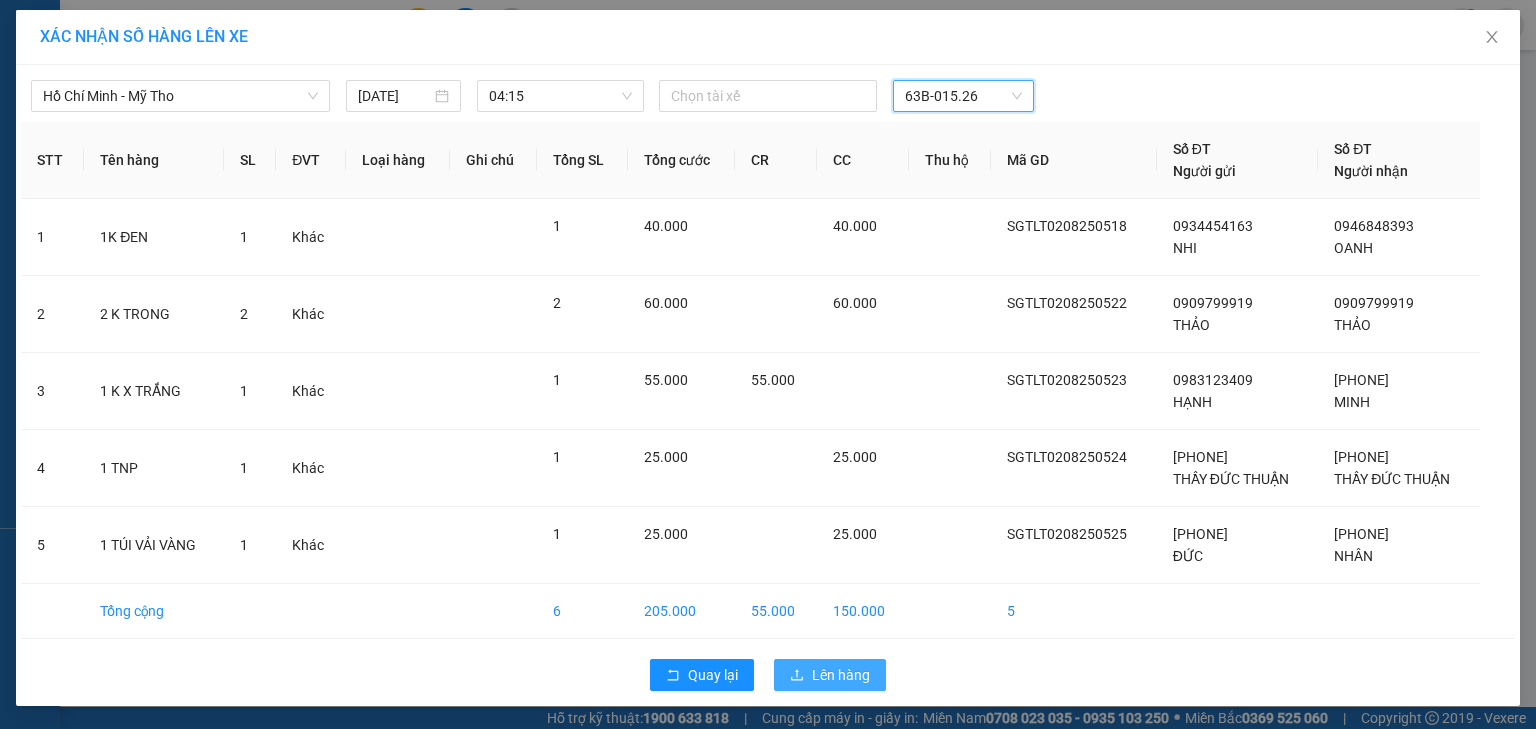 click on "Lên hàng" at bounding box center [841, 675] 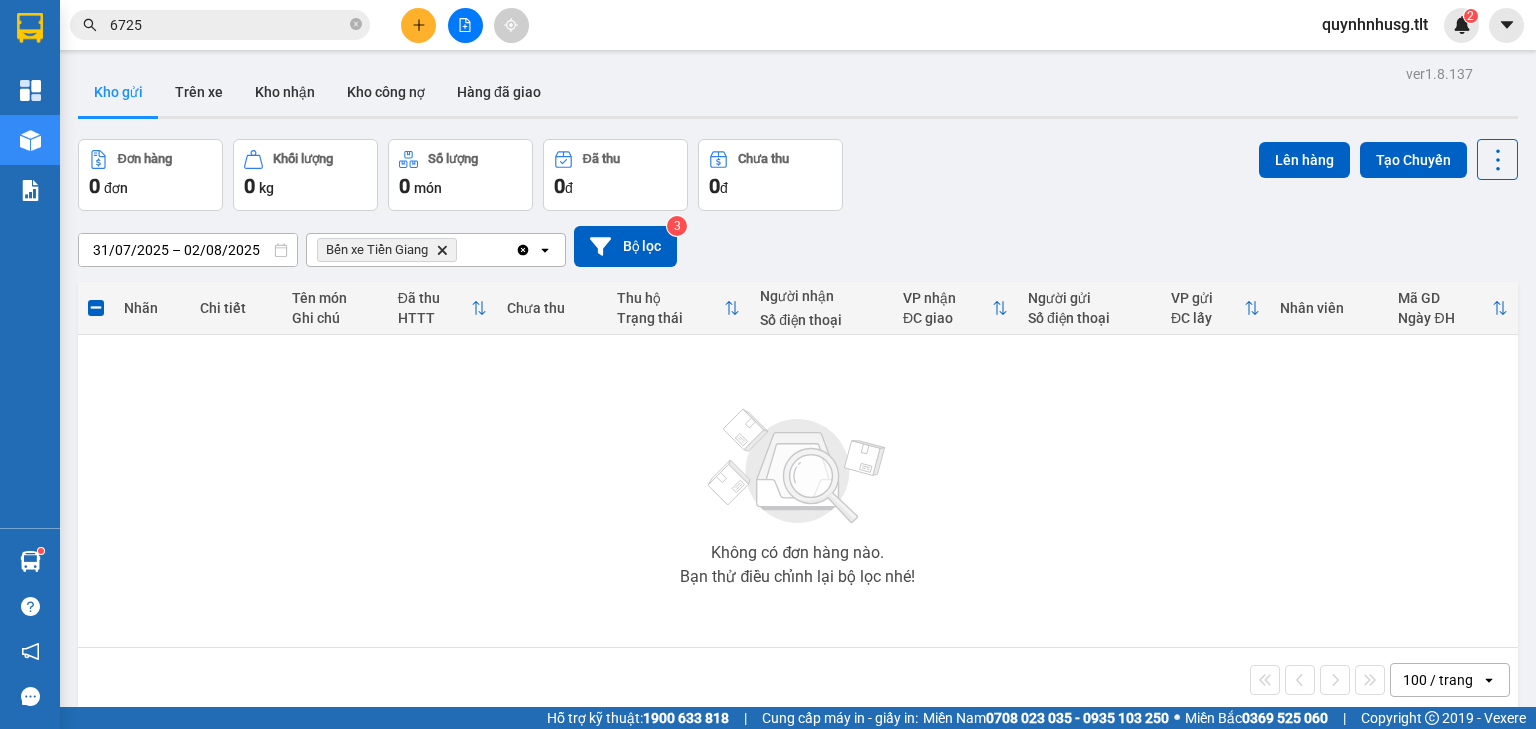 click on "[LOCATION] Delete" at bounding box center [387, 250] 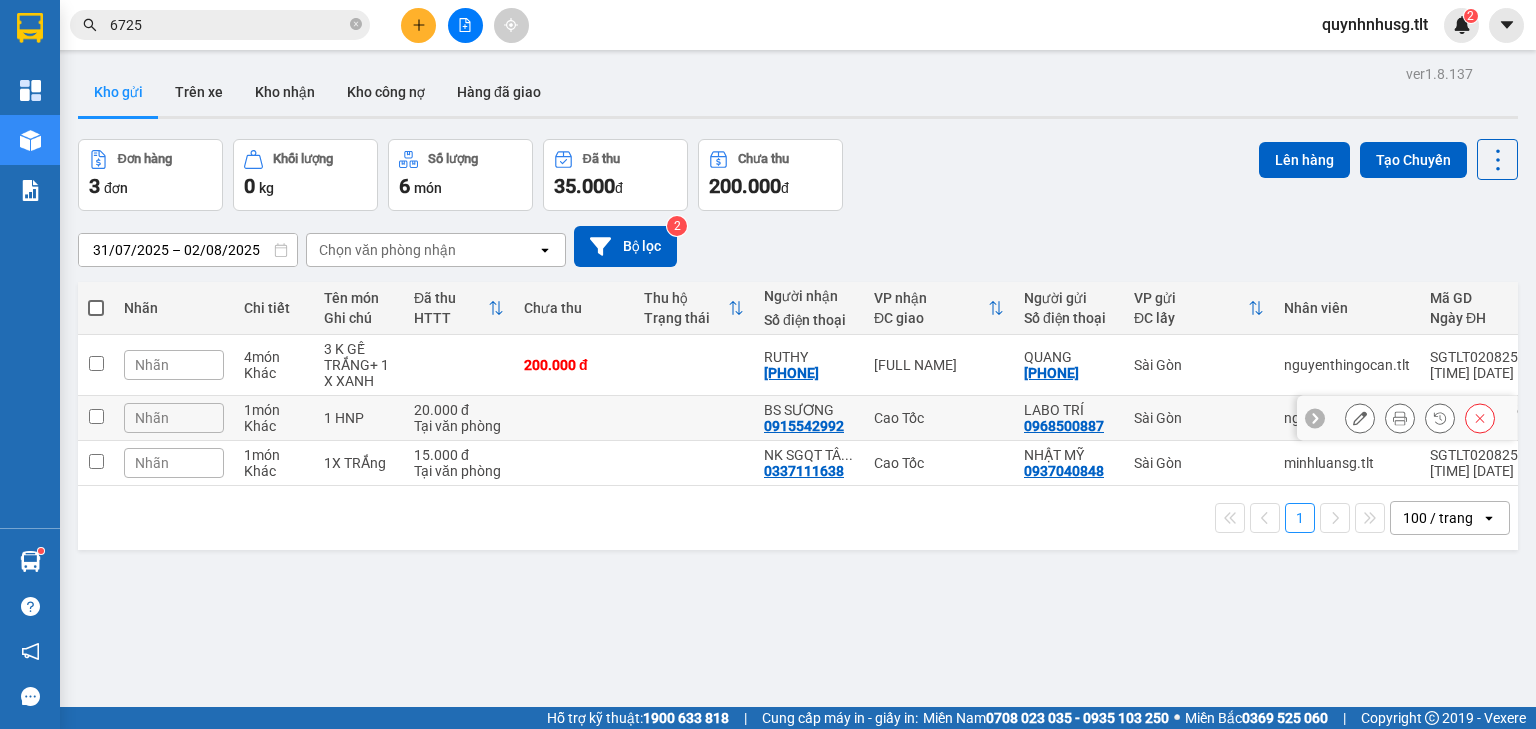 click on "1 HNP" at bounding box center [359, 418] 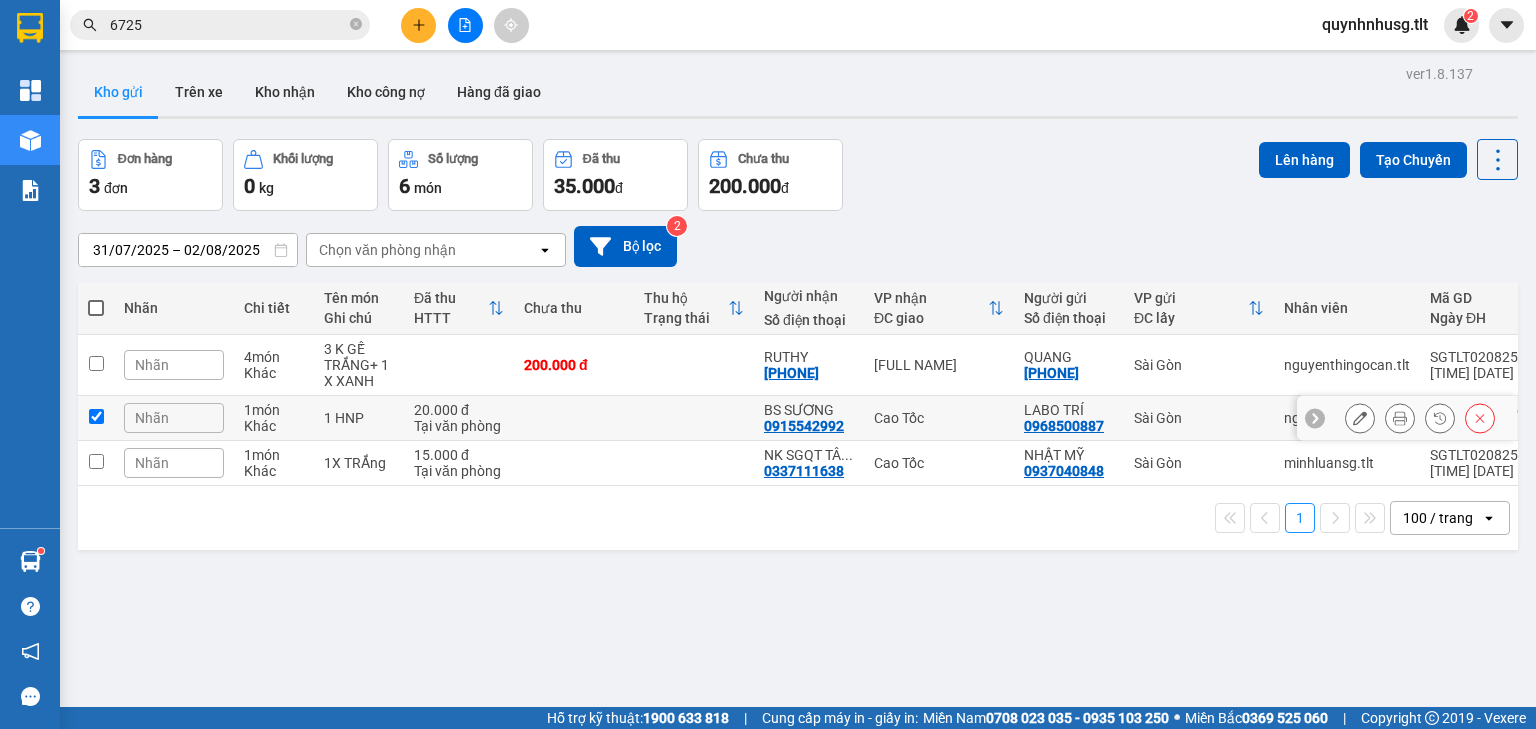 checkbox on "true" 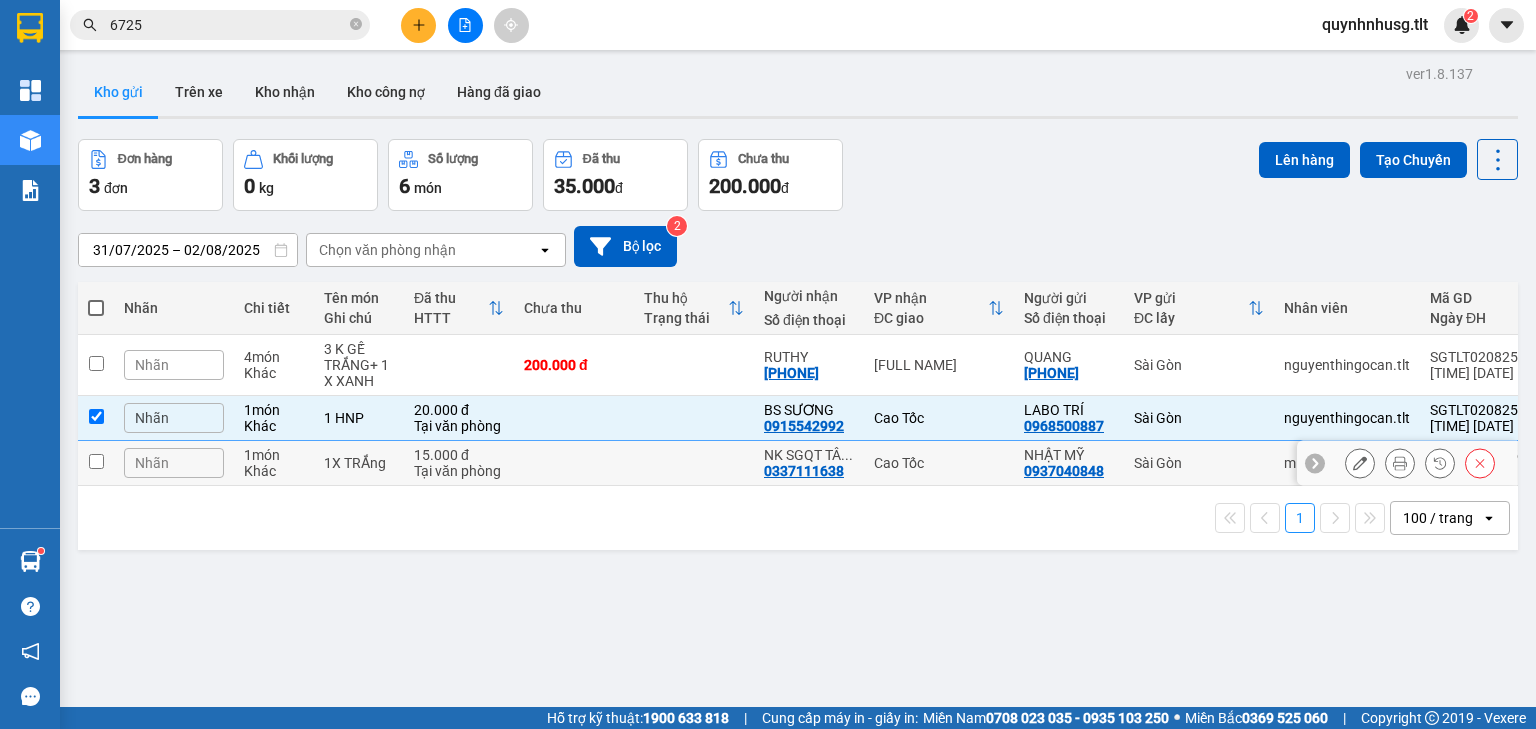 click on "1X TRẮng" at bounding box center (359, 463) 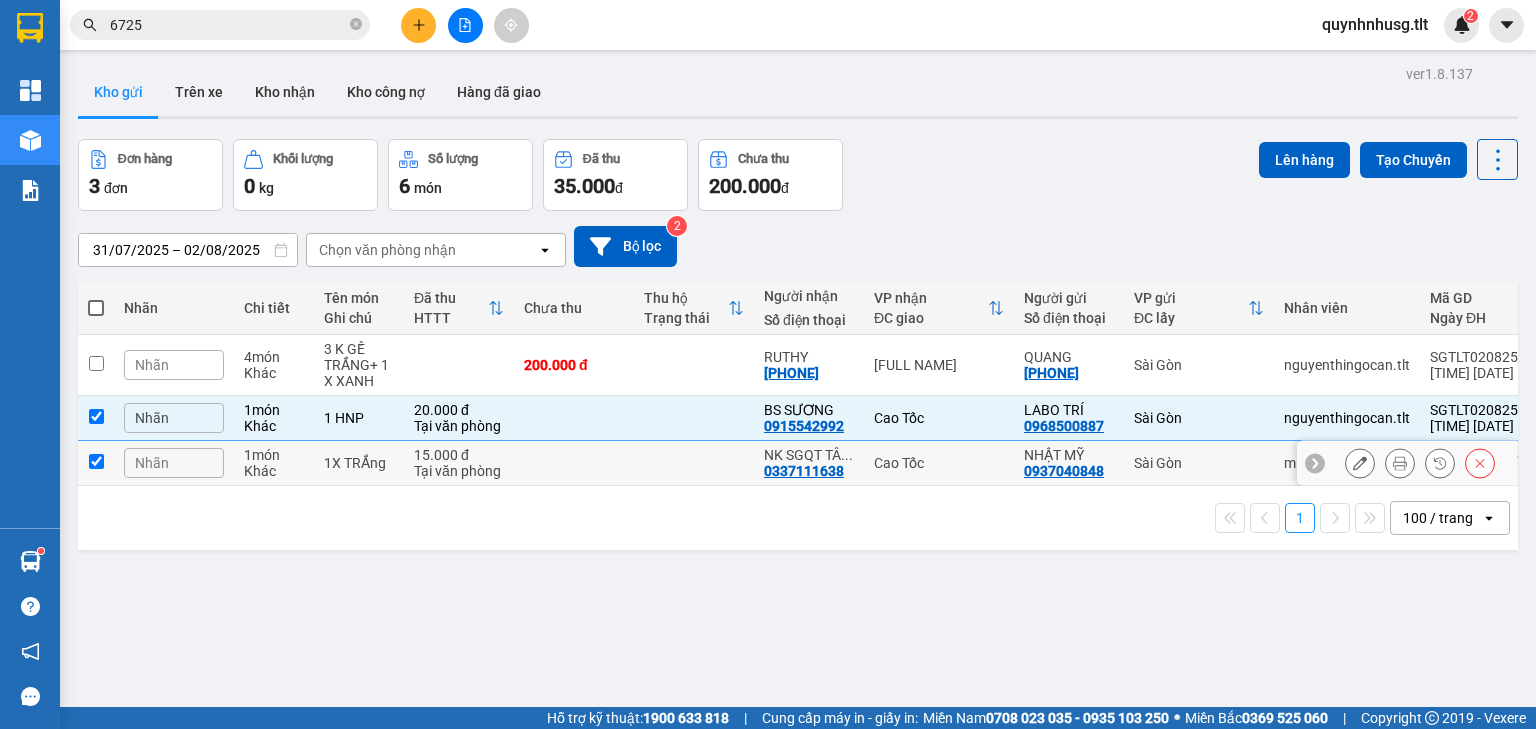 checkbox on "true" 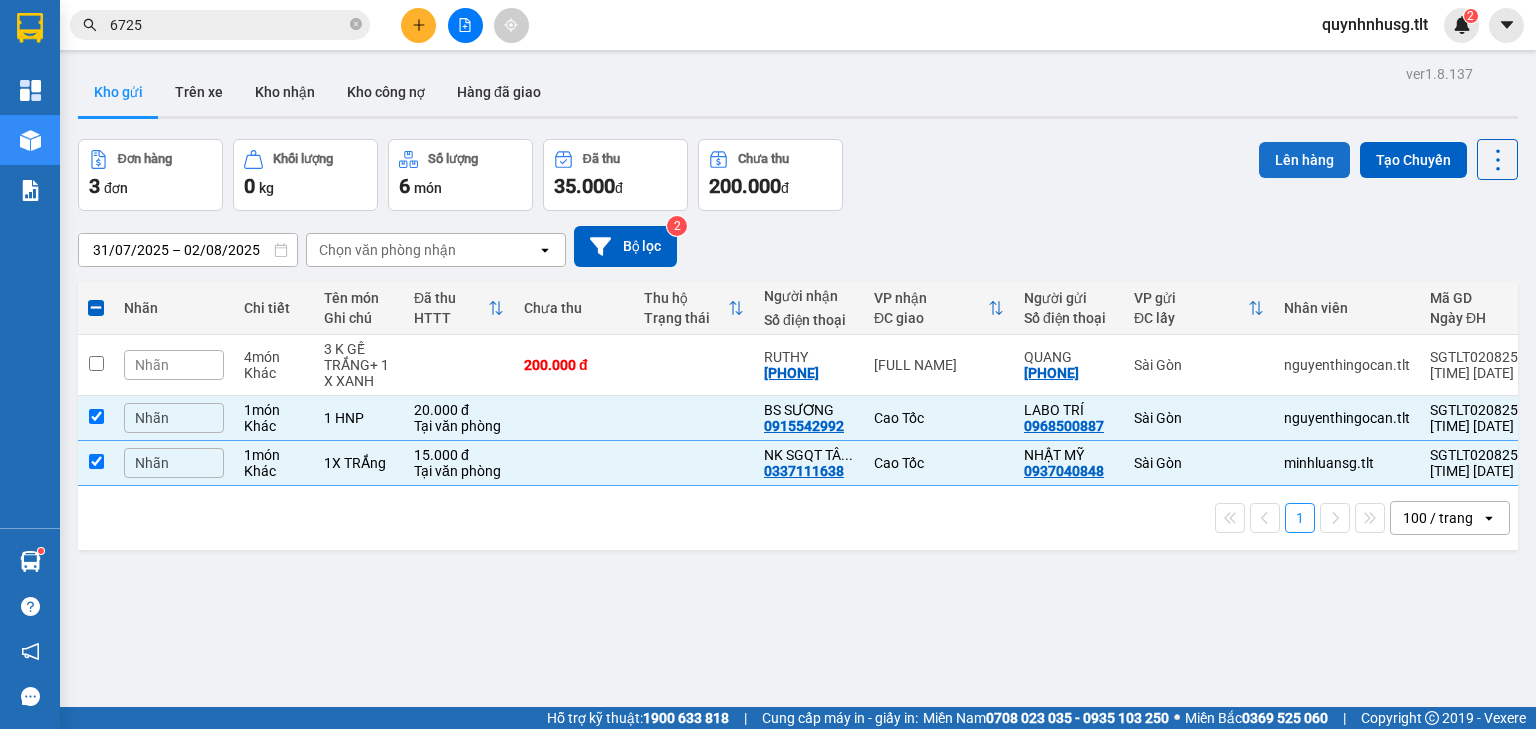 click on "Lên hàng" at bounding box center (1304, 160) 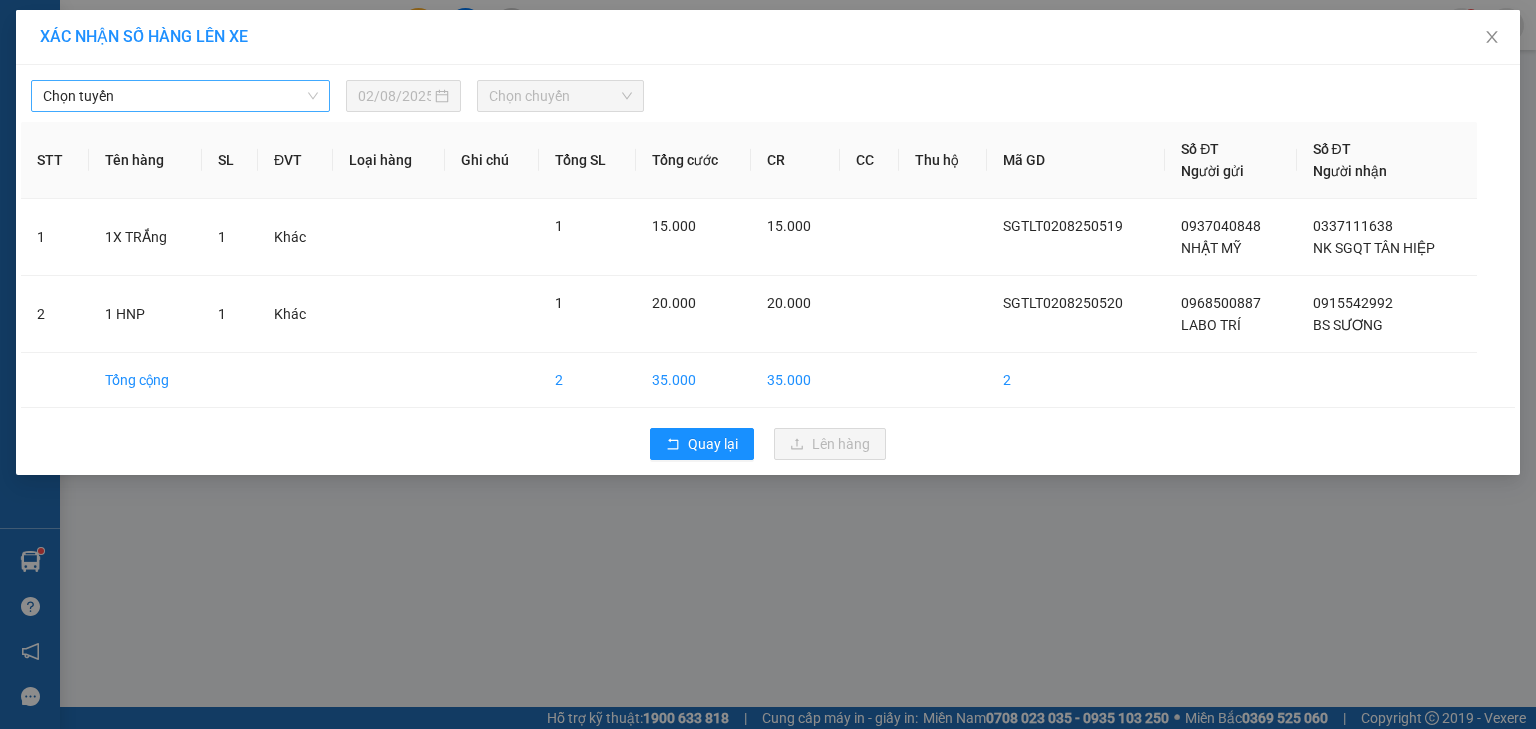 click on "Chọn tuyến" at bounding box center (180, 96) 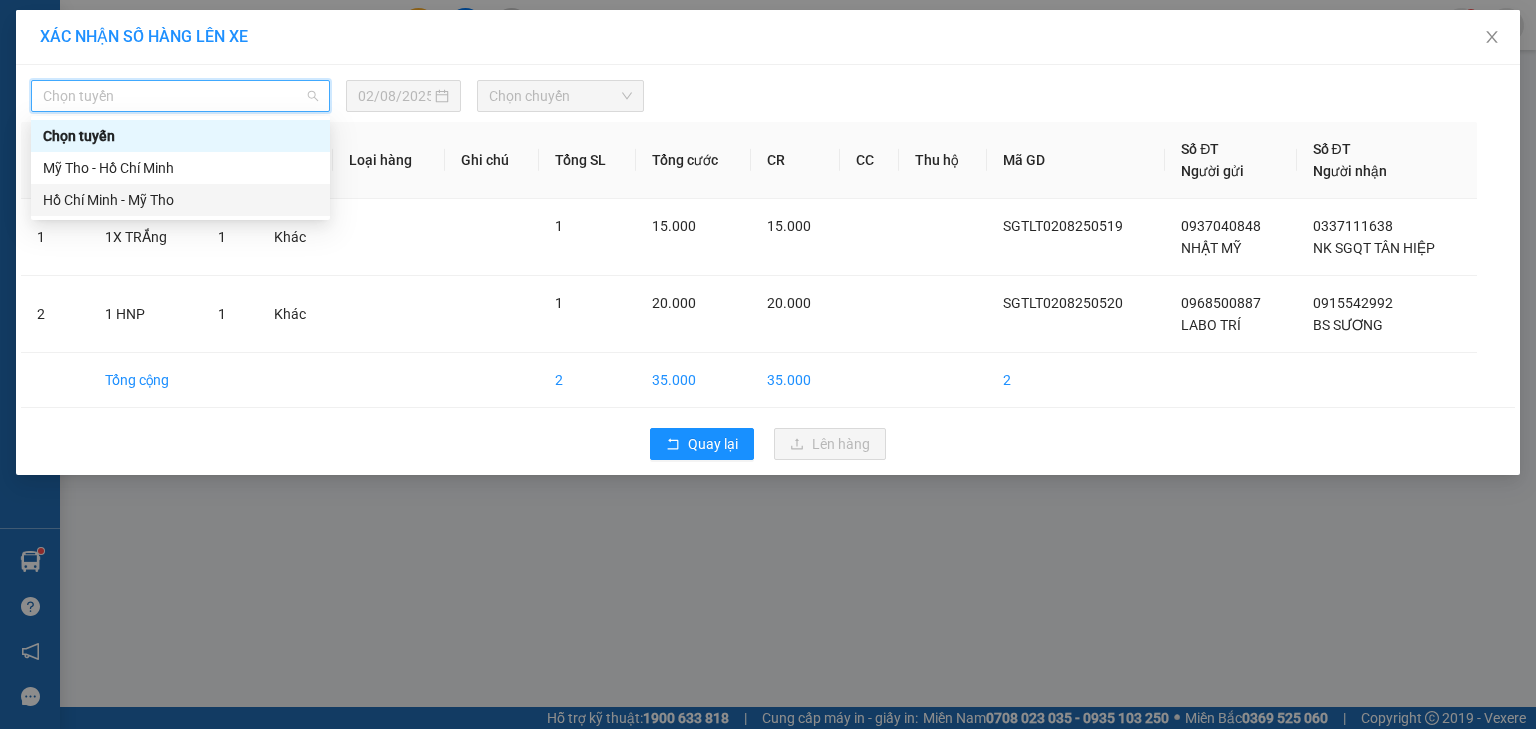 click on "Hồ Chí Minh - Mỹ Tho" at bounding box center (180, 200) 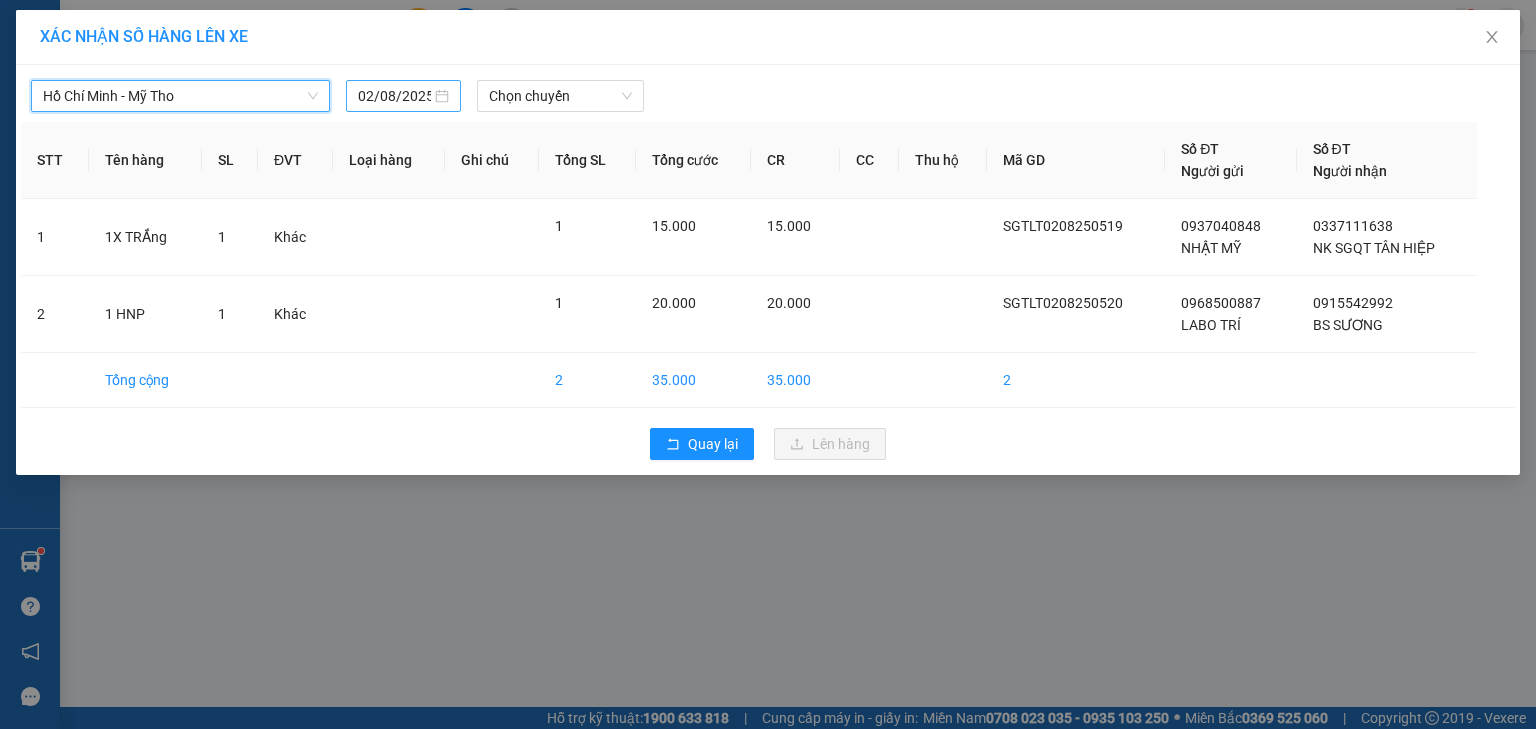 click on "02/08/2025" at bounding box center (394, 96) 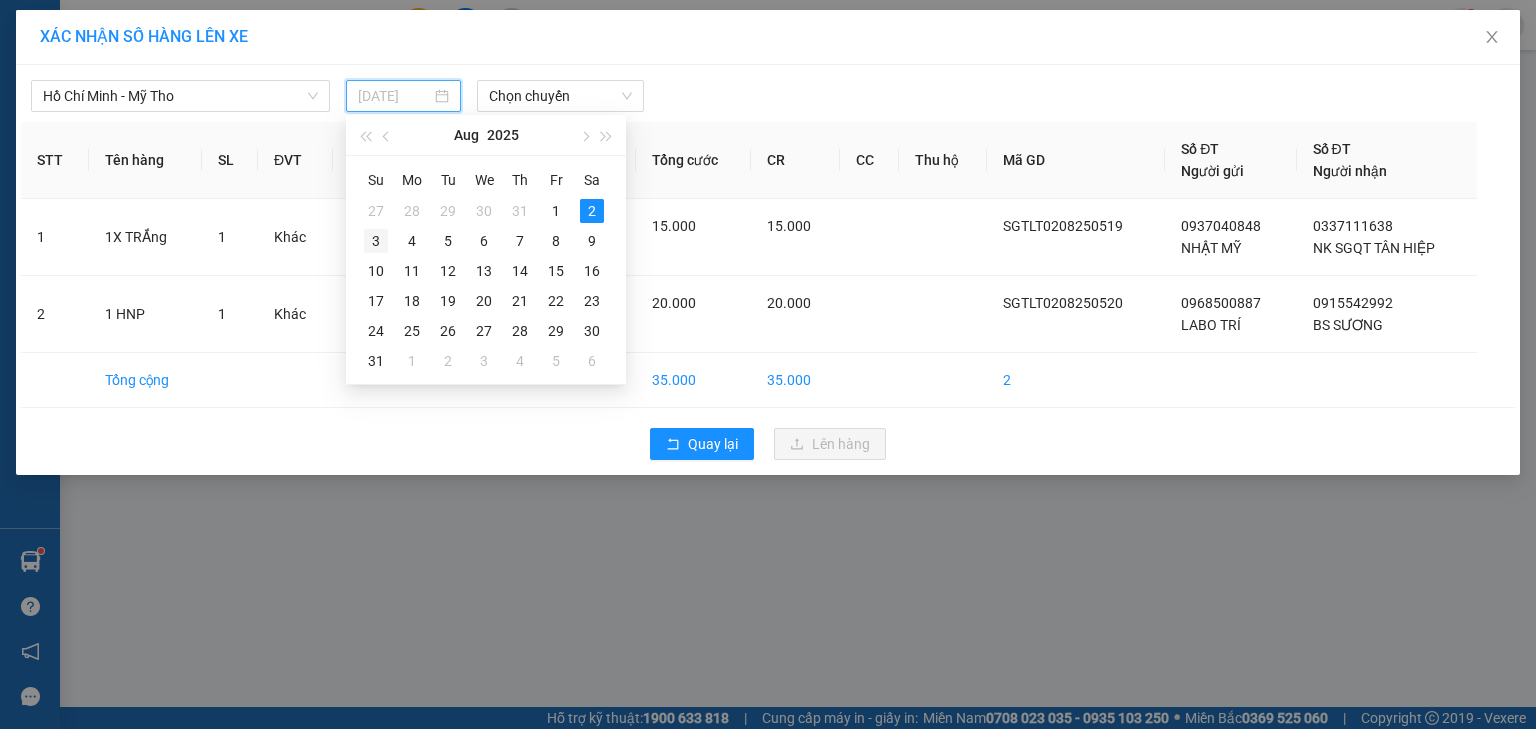 click on "3" at bounding box center [376, 241] 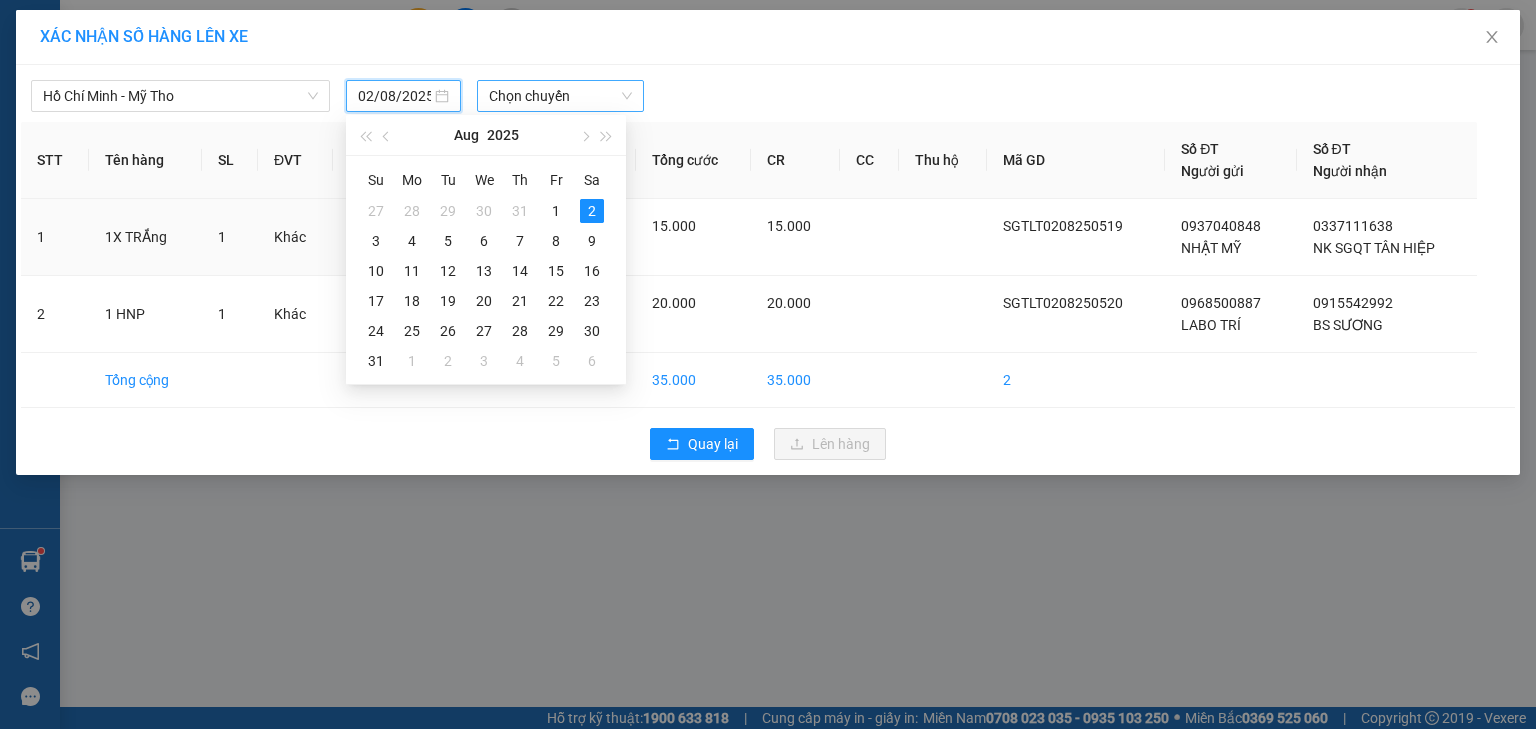 type on "[DATE]" 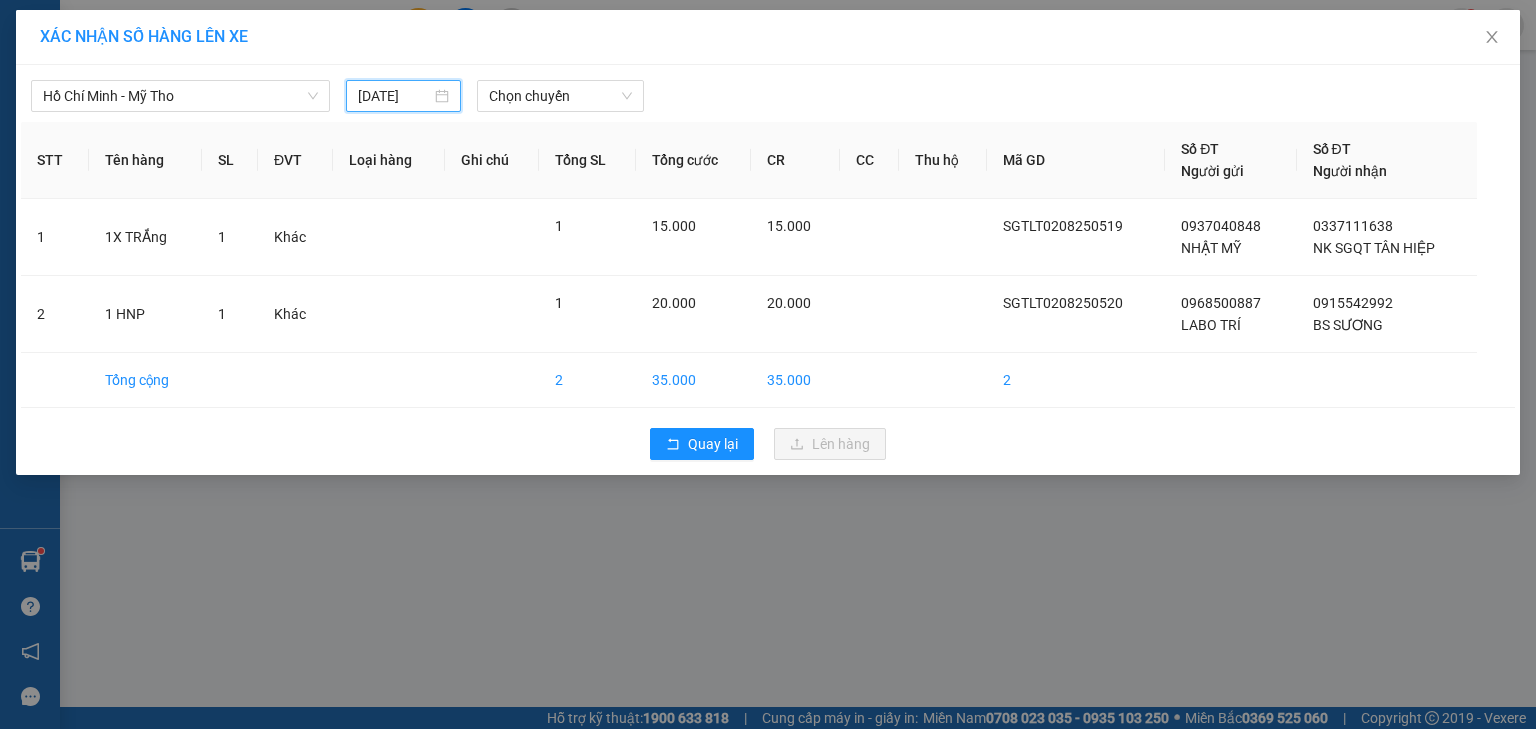 click on "[CITY] - [CITY] [DATE] Chọn chuyến" at bounding box center [768, 91] 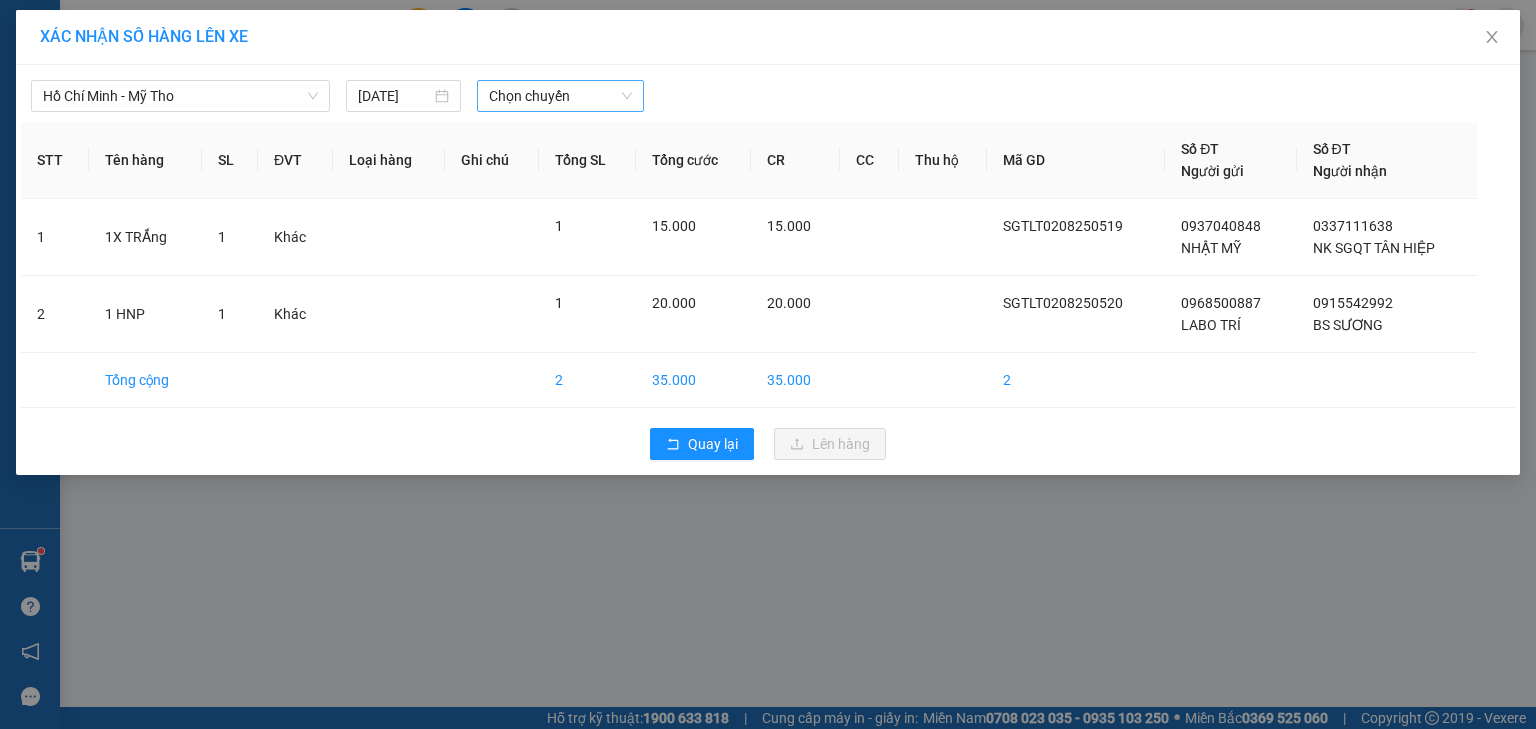 click on "Chọn chuyến" at bounding box center [561, 96] 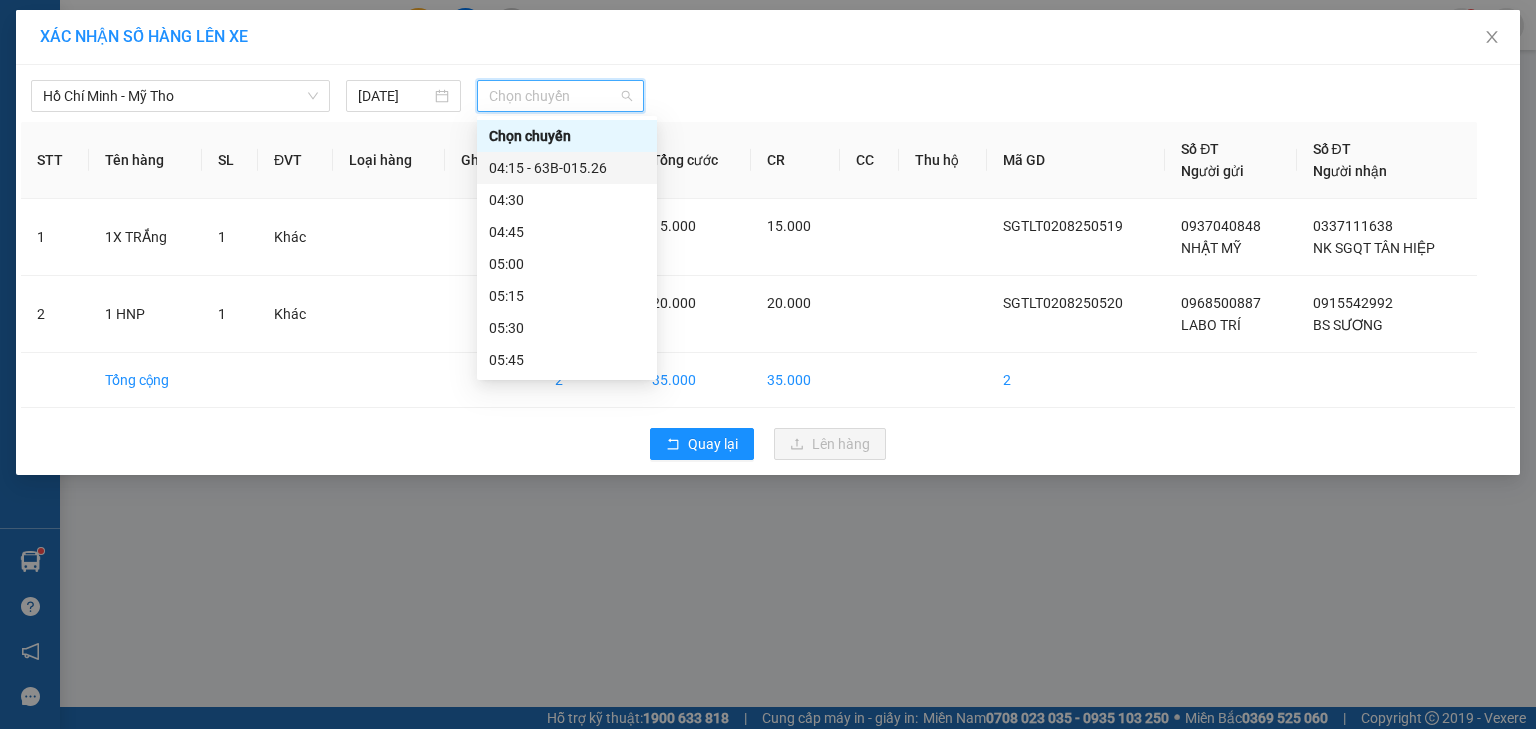 click on "[TIME]     - [PLATE]" at bounding box center (567, 168) 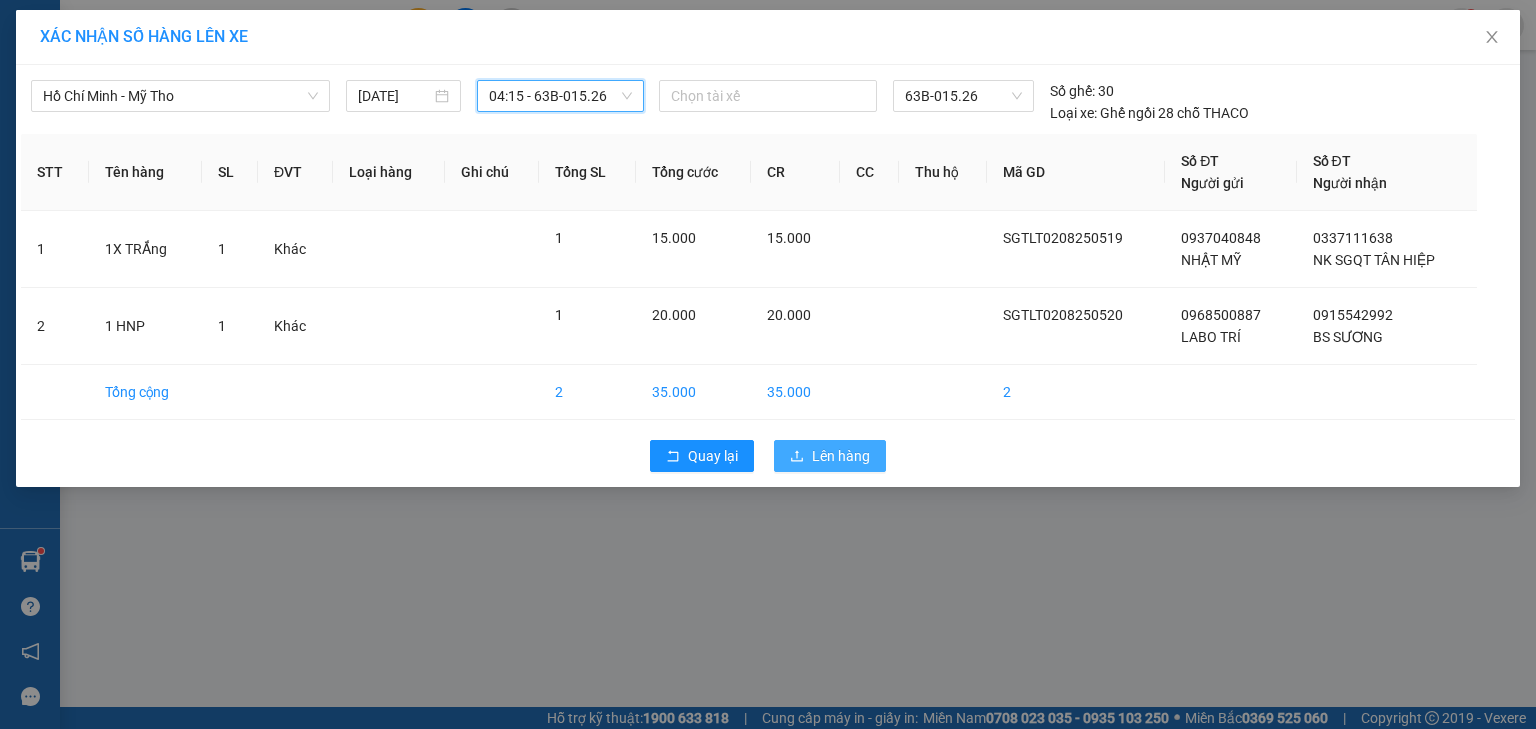 click on "Lên hàng" at bounding box center [830, 456] 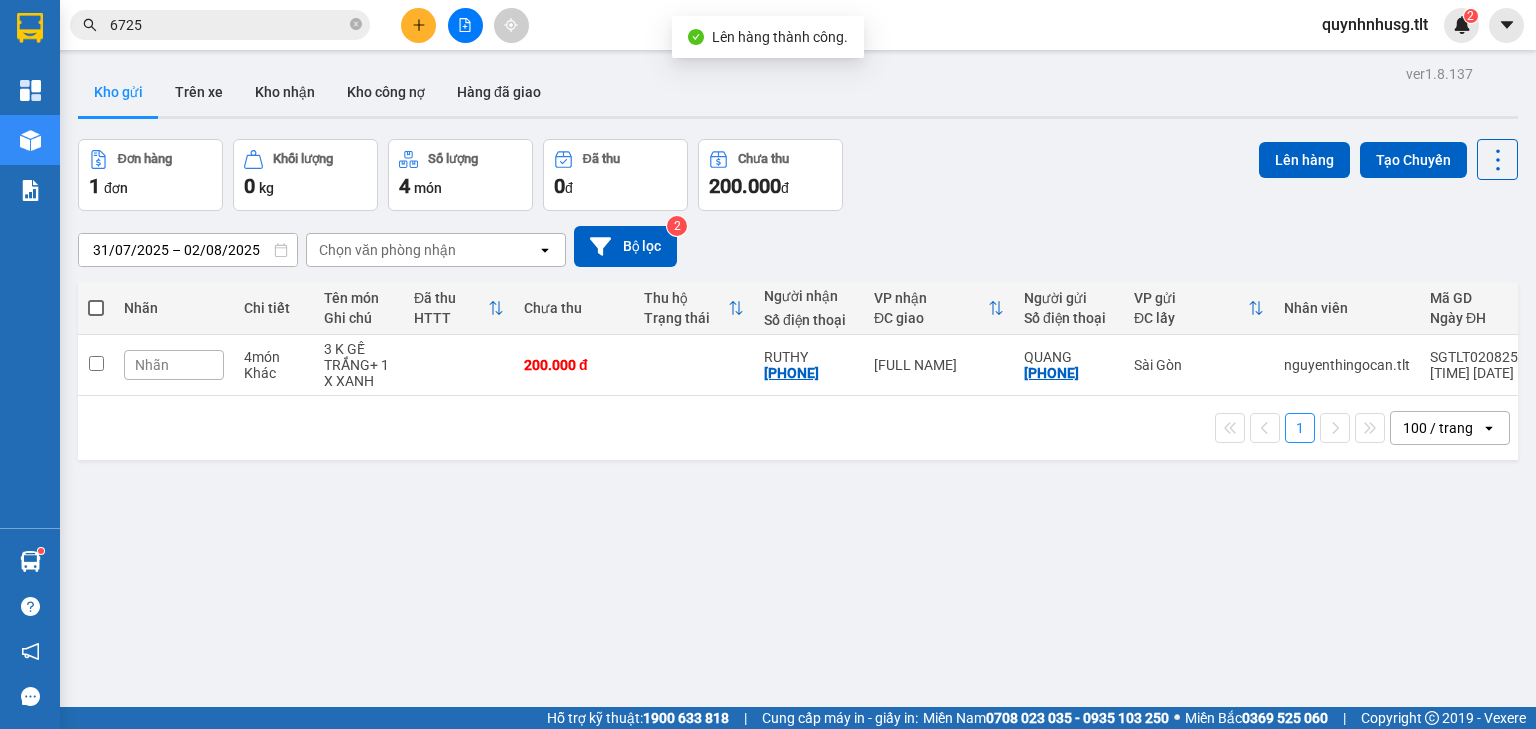 click 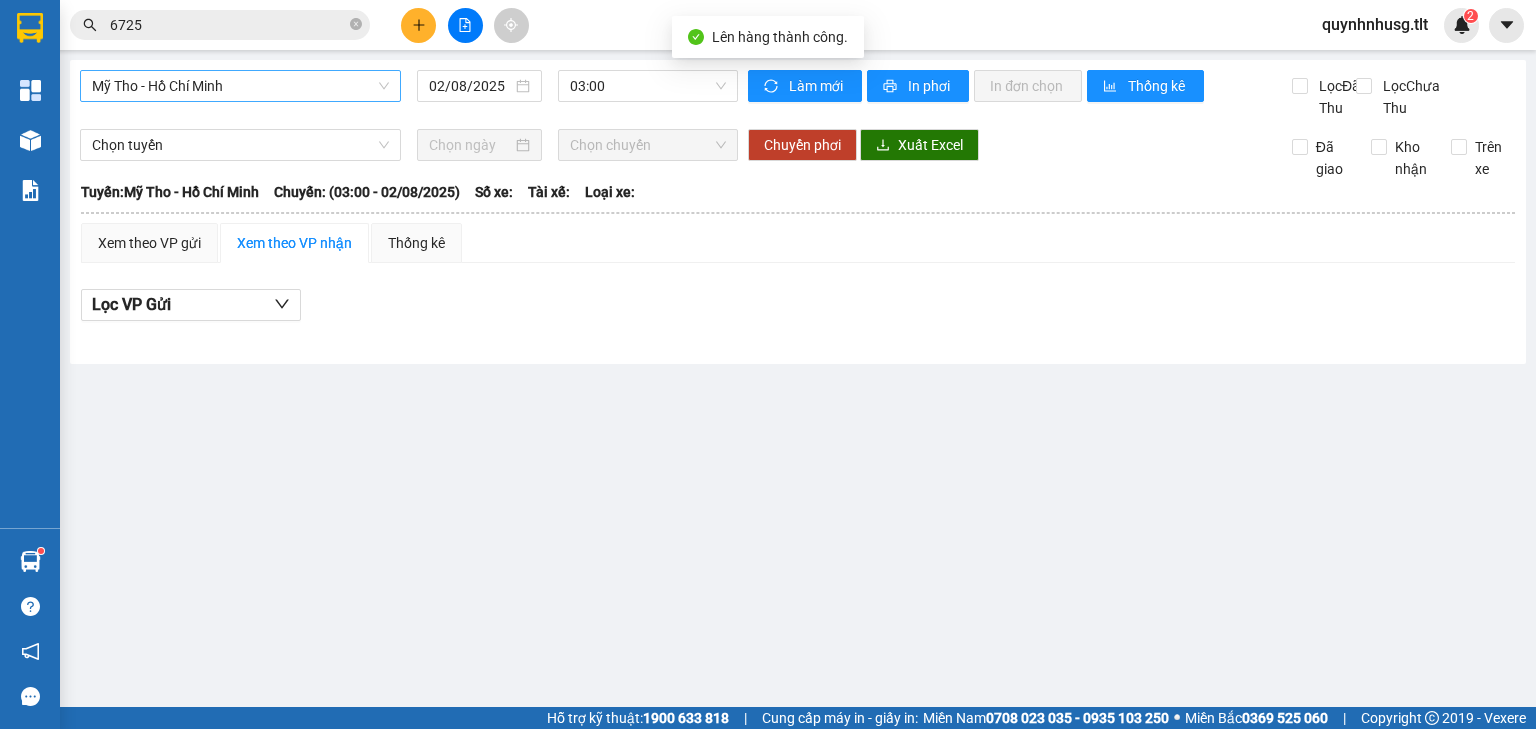 click on "Mỹ Tho - Hồ Chí Minh" at bounding box center (240, 86) 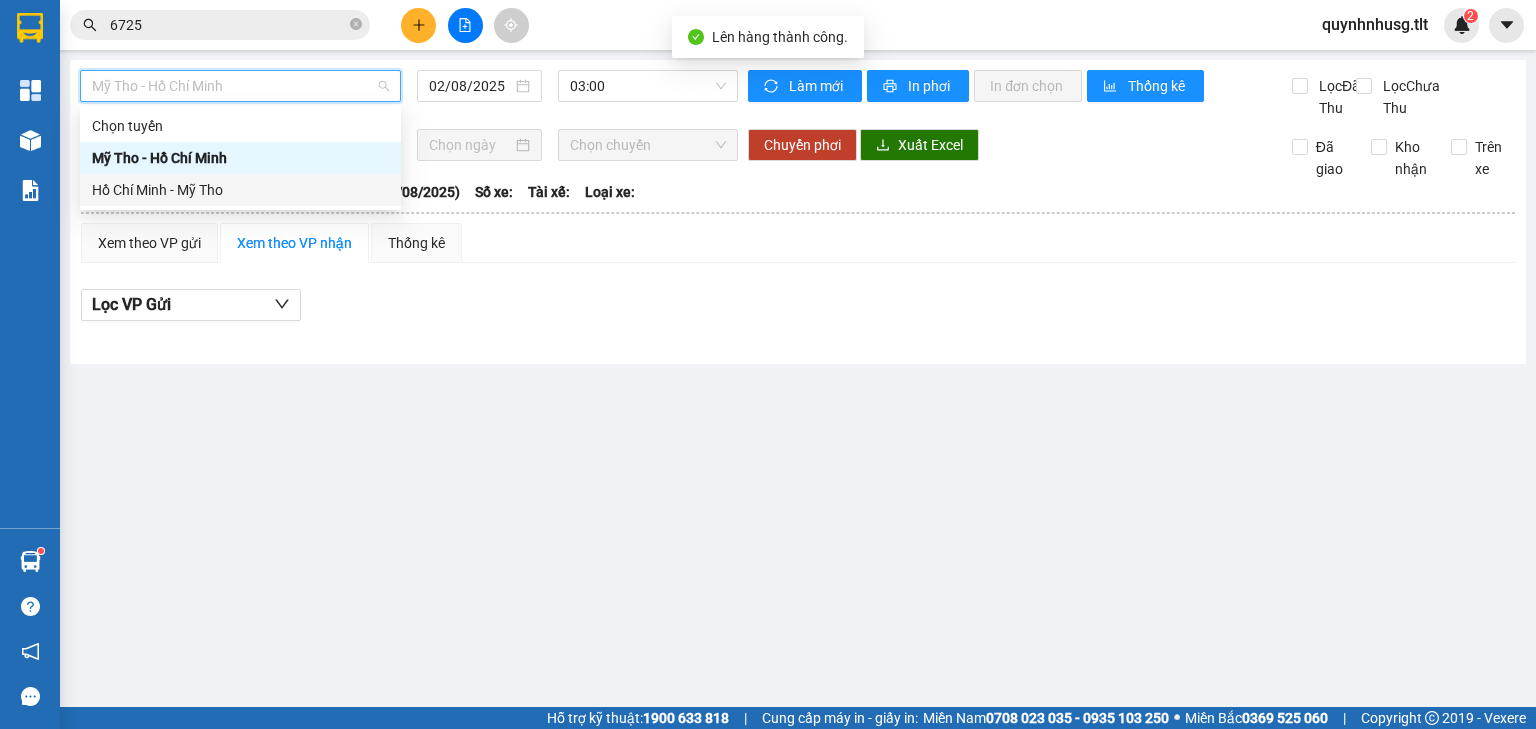 drag, startPoint x: 180, startPoint y: 188, endPoint x: 519, endPoint y: 153, distance: 340.802 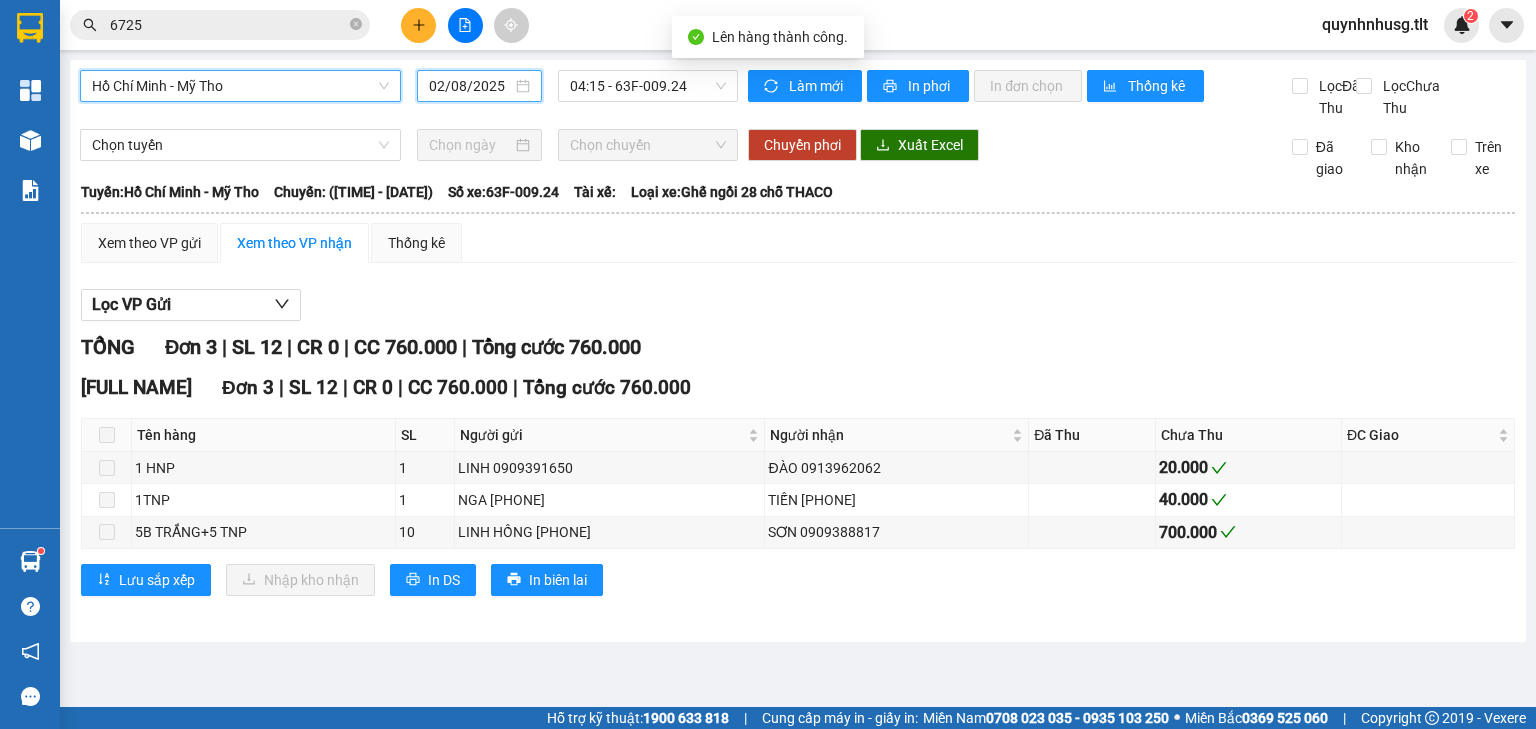 click on "02/08/2025" at bounding box center (470, 86) 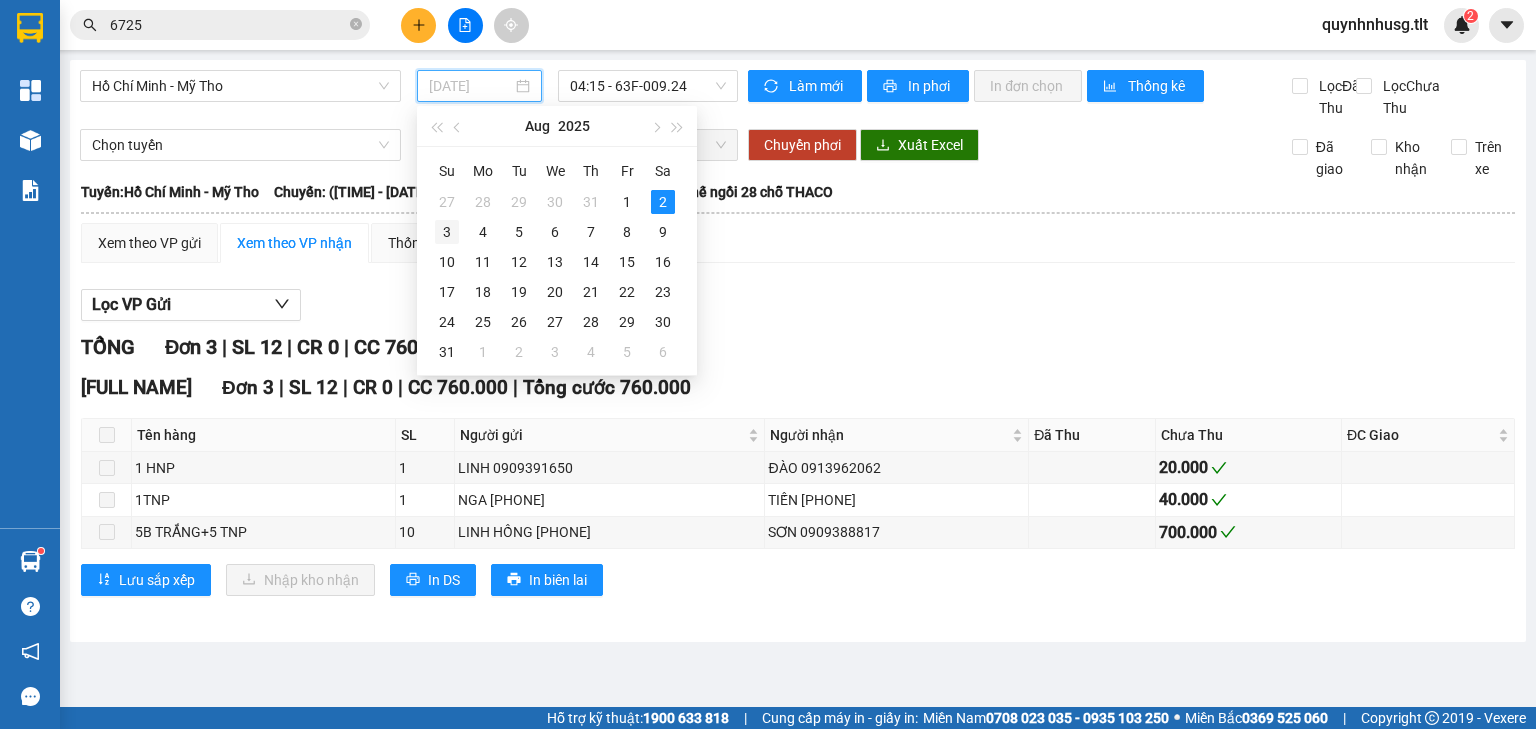 click on "3" at bounding box center (447, 232) 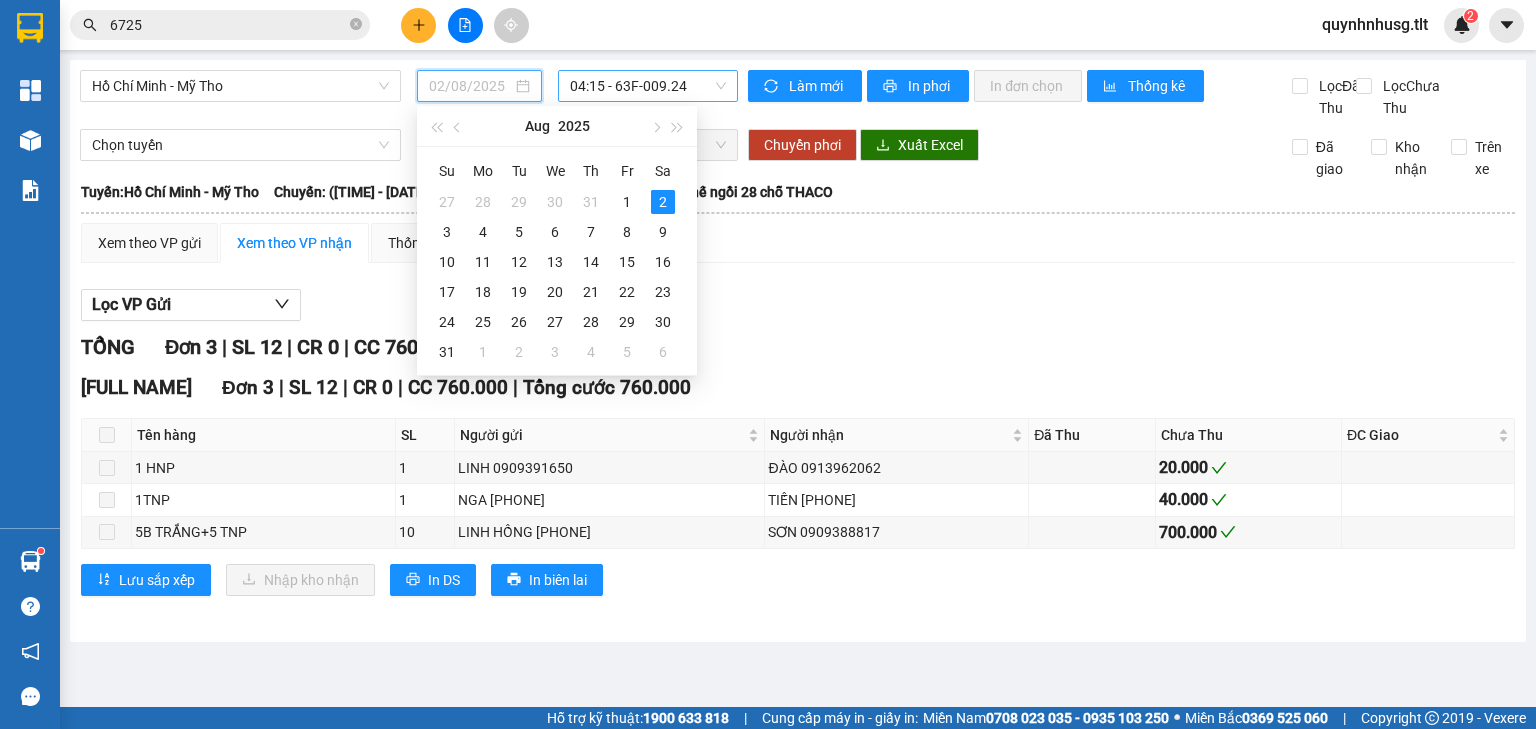 type on "[DATE]" 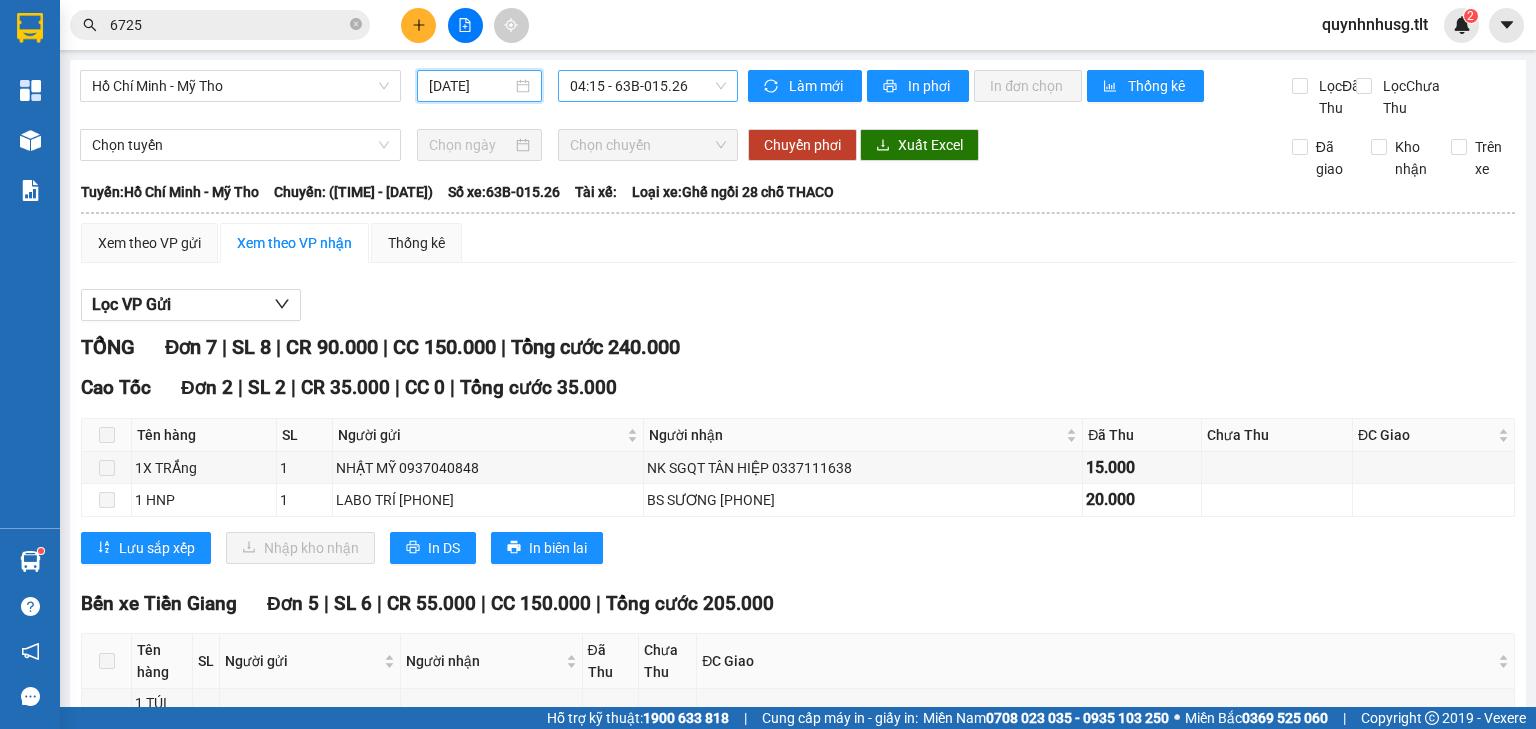 click on "[TIME]     - [PLATE]" at bounding box center [648, 86] 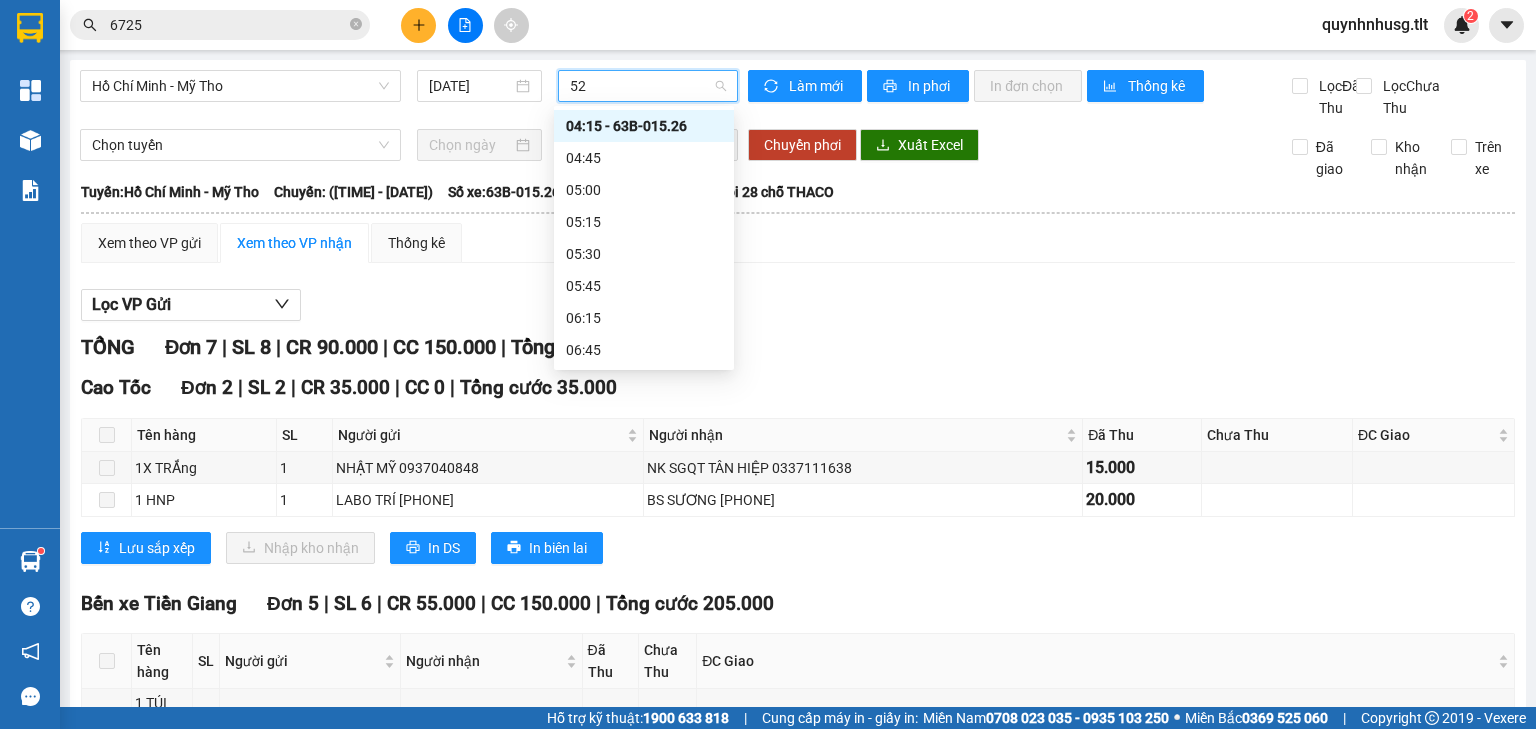 type on "526" 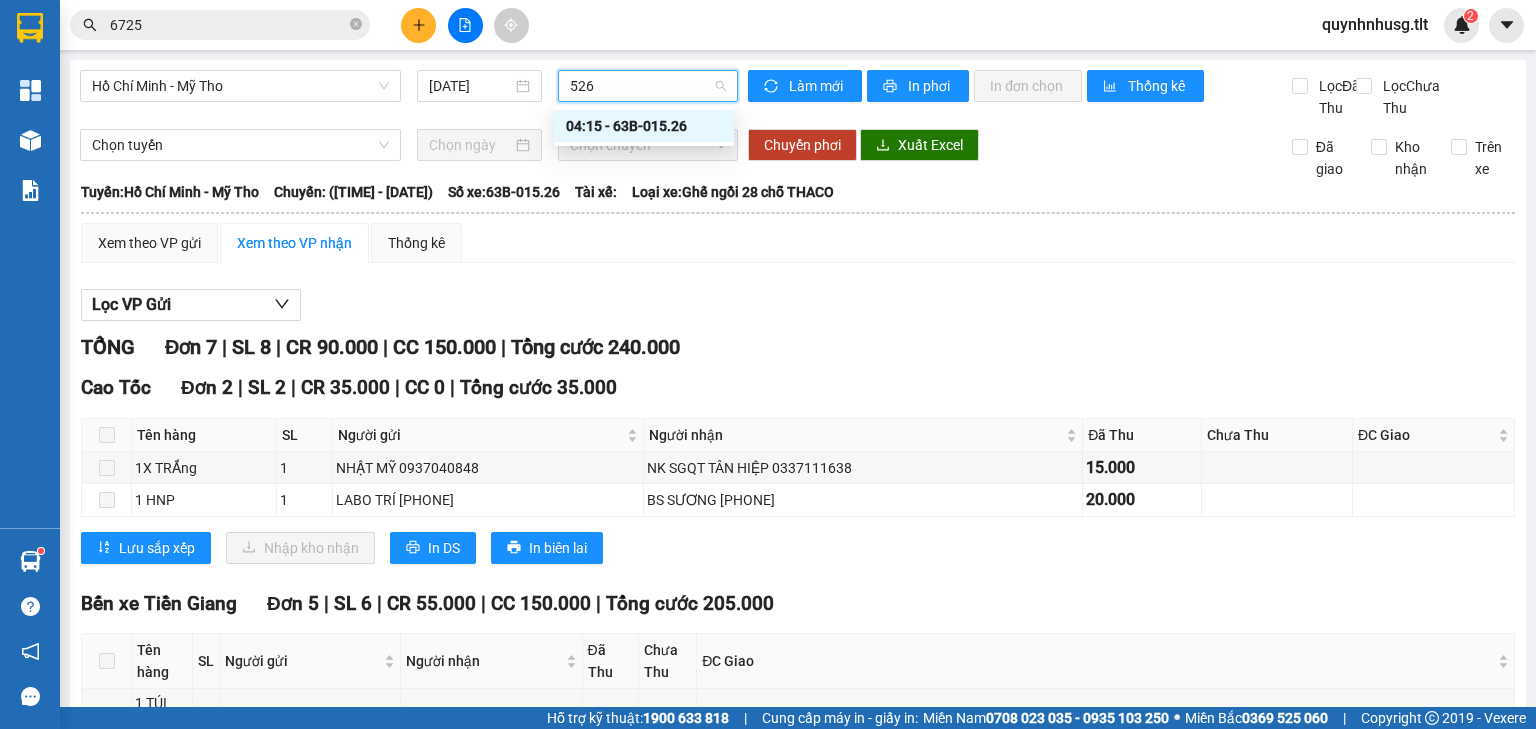 click on "[TIME]     - [PLATE]" at bounding box center [644, 126] 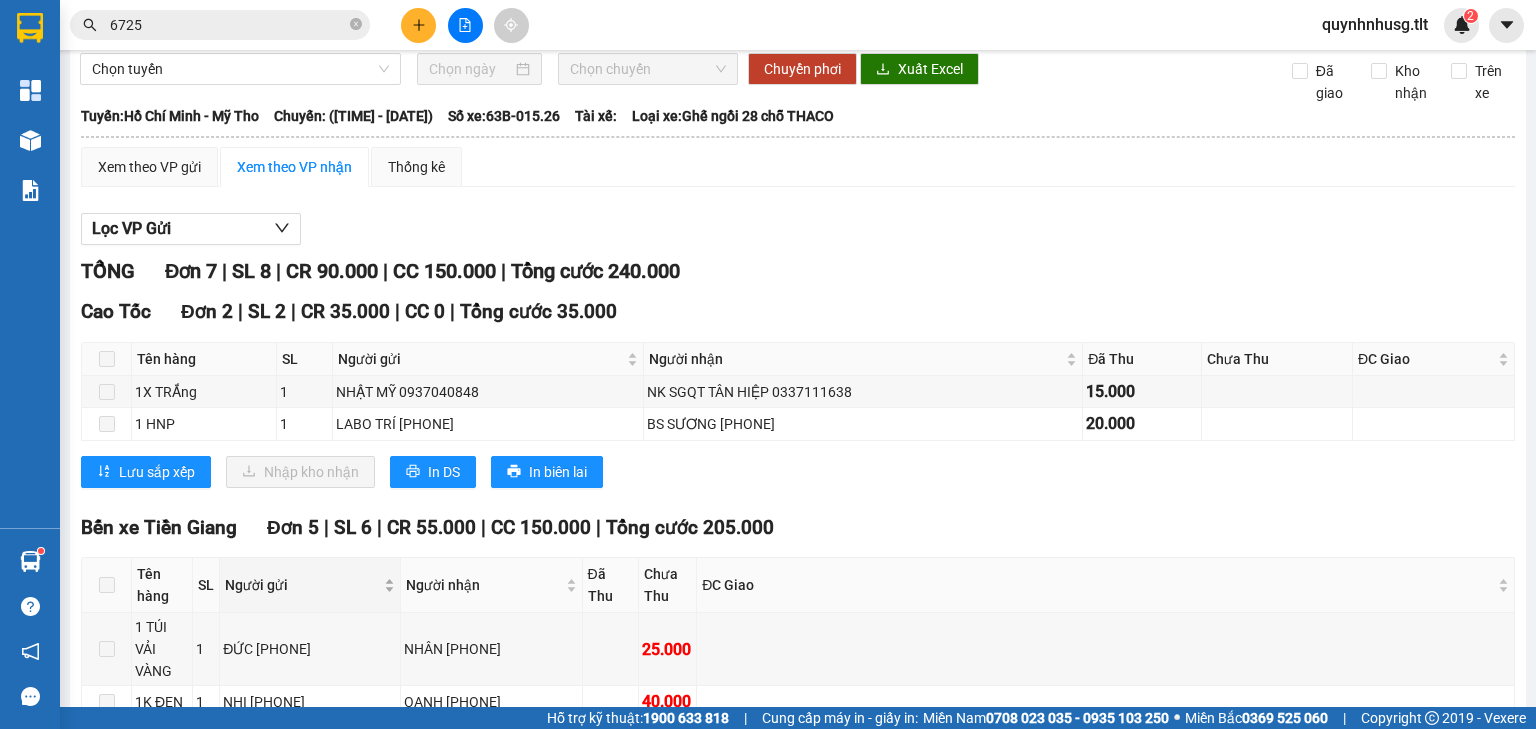 scroll, scrollTop: 160, scrollLeft: 0, axis: vertical 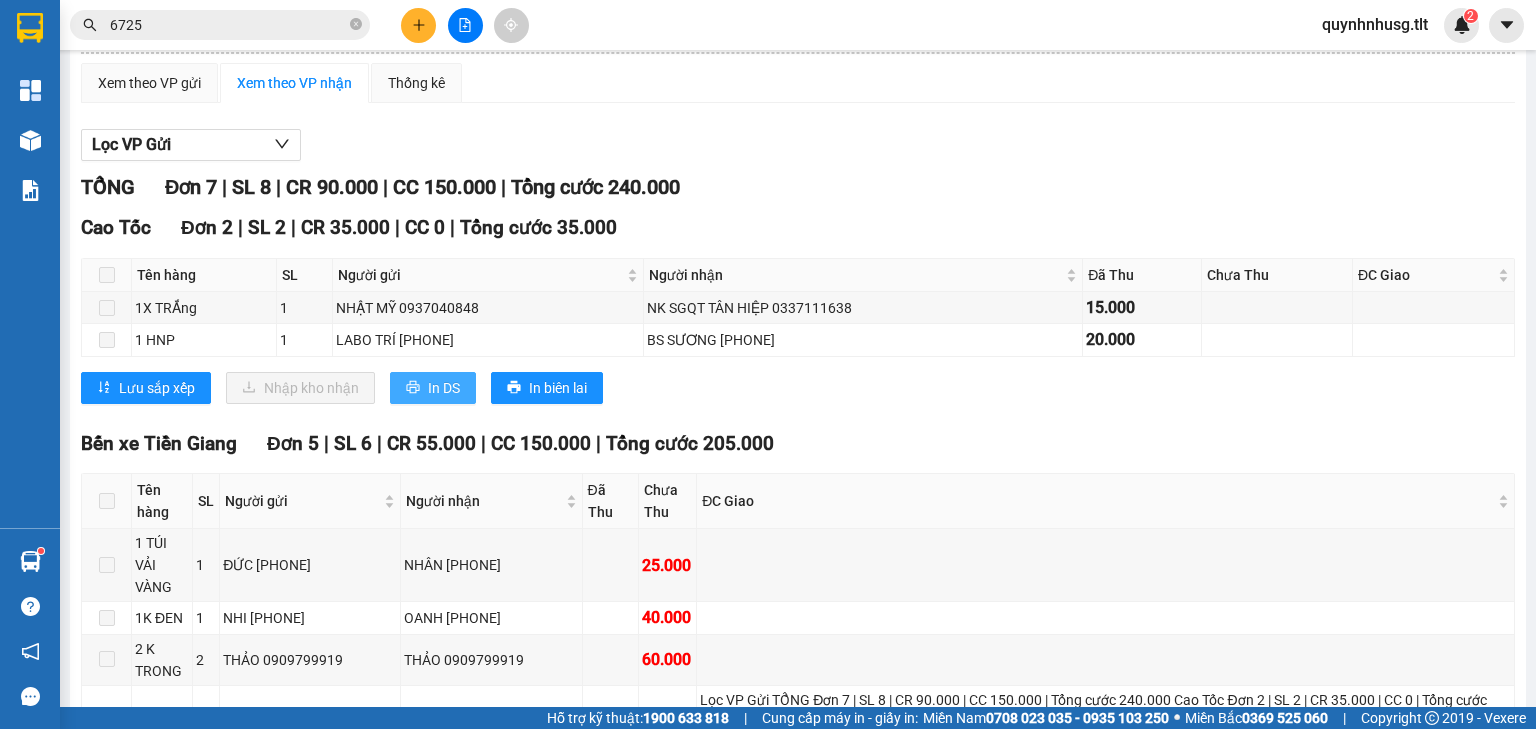 click on "In DS" at bounding box center [444, 388] 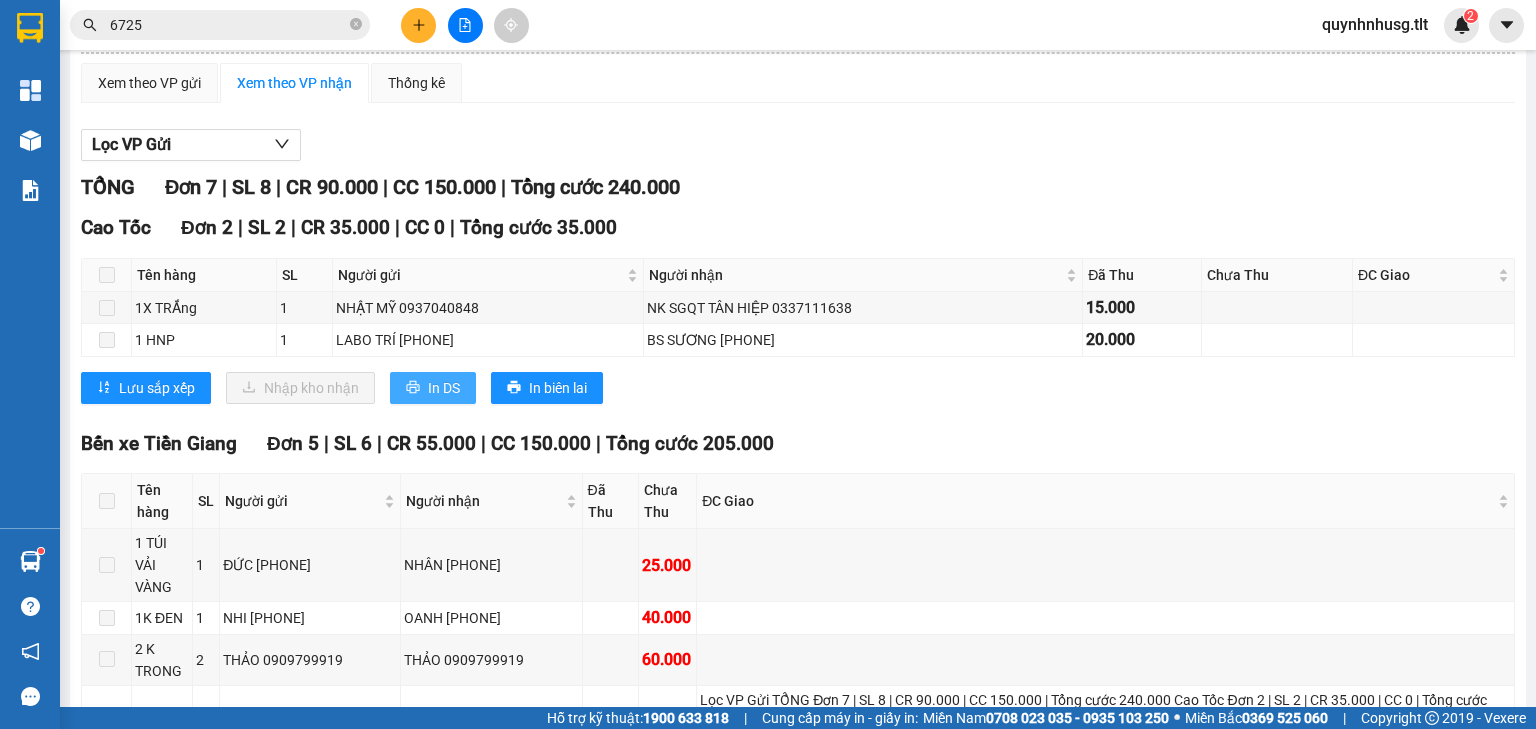 scroll, scrollTop: 0, scrollLeft: 0, axis: both 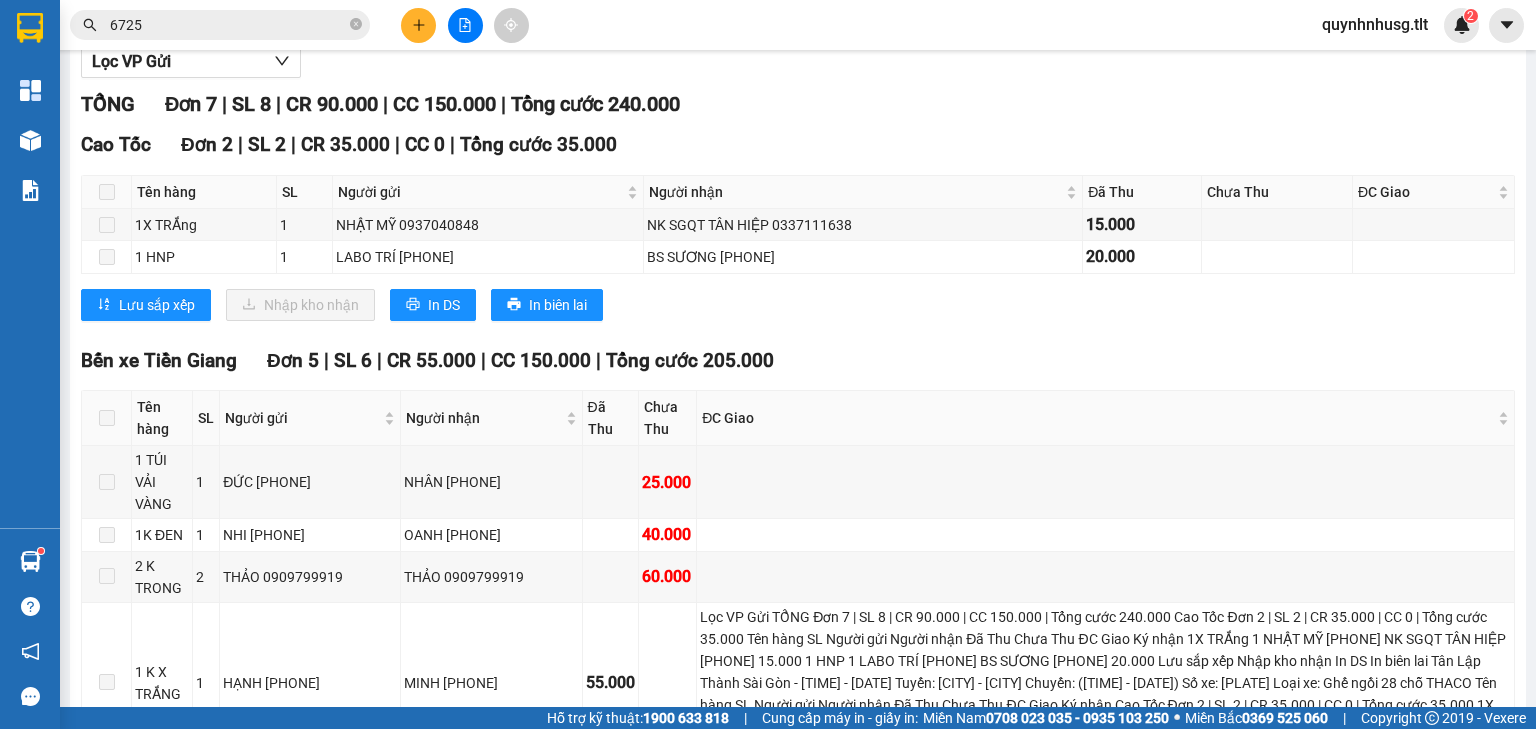 drag, startPoint x: 423, startPoint y: 657, endPoint x: 420, endPoint y: 643, distance: 14.3178215 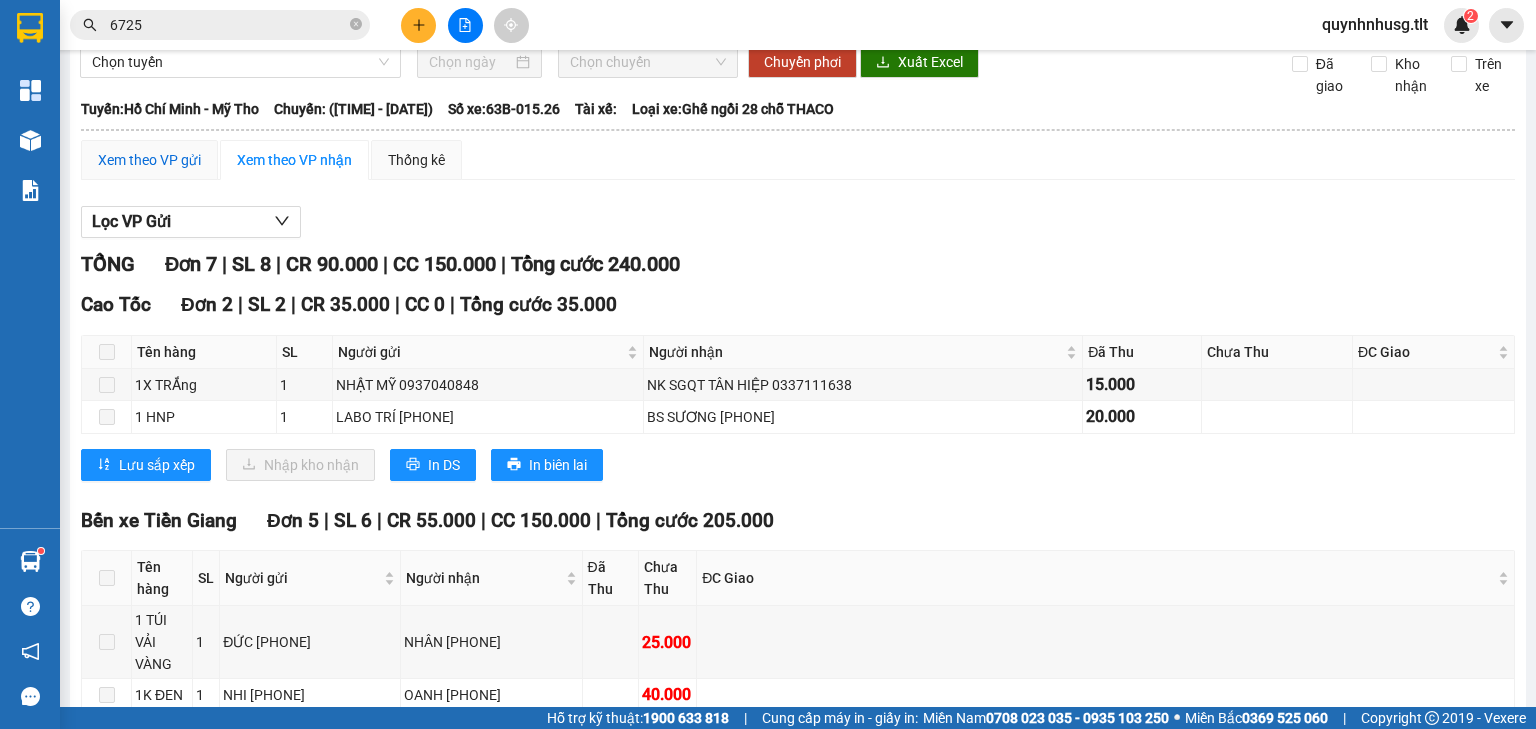 click on "Xem theo VP gửi" at bounding box center [149, 160] 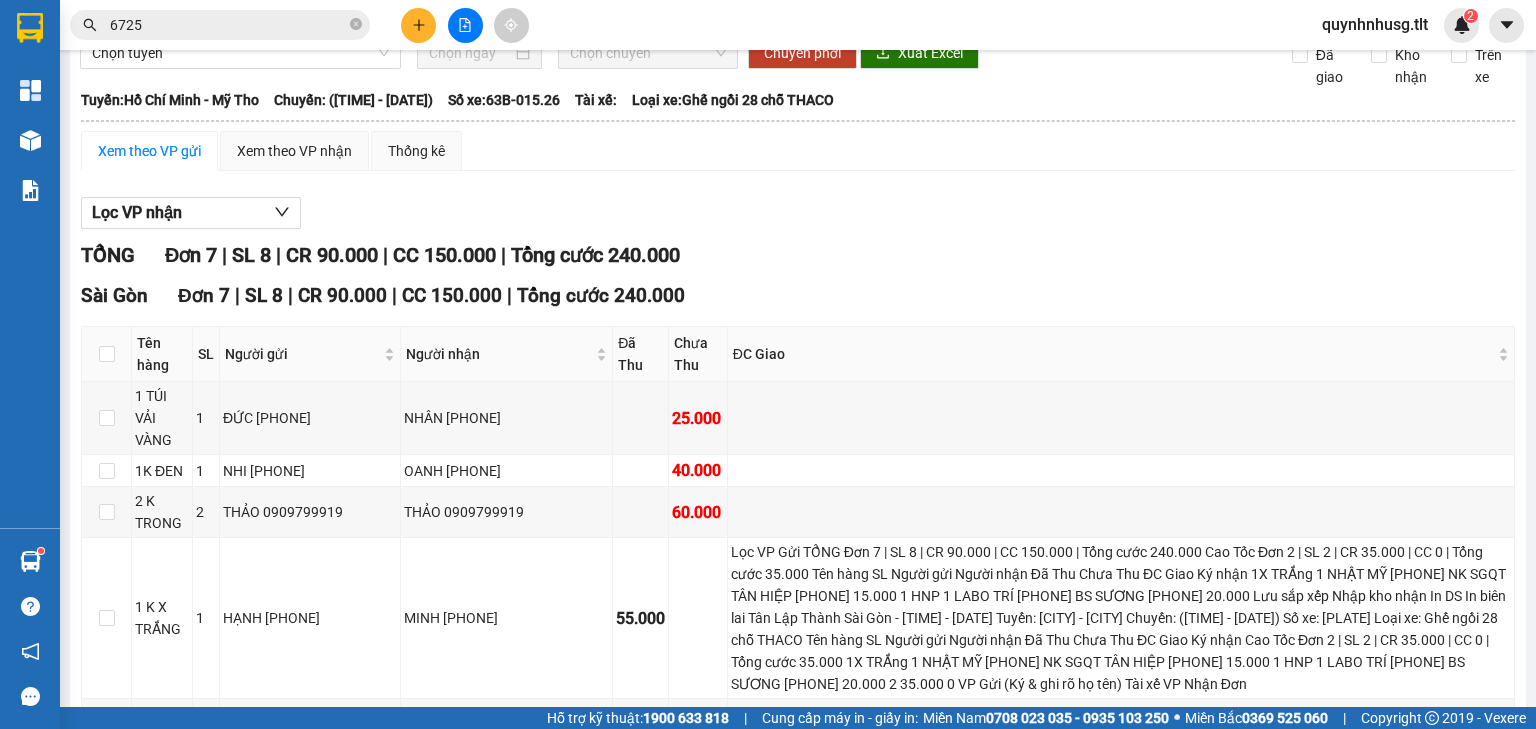 click on "Chốt phơi hàng" at bounding box center [698, 846] 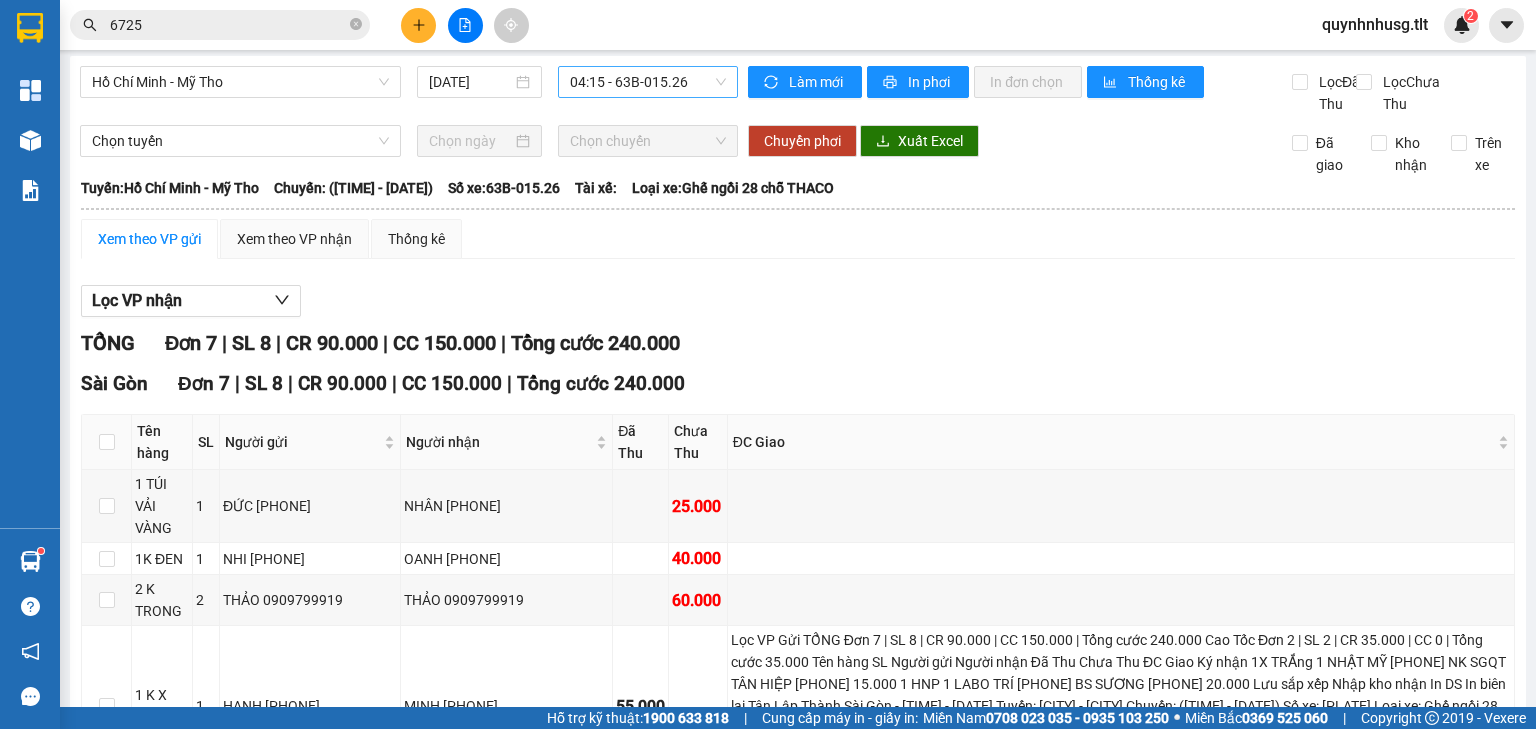 scroll, scrollTop: 0, scrollLeft: 0, axis: both 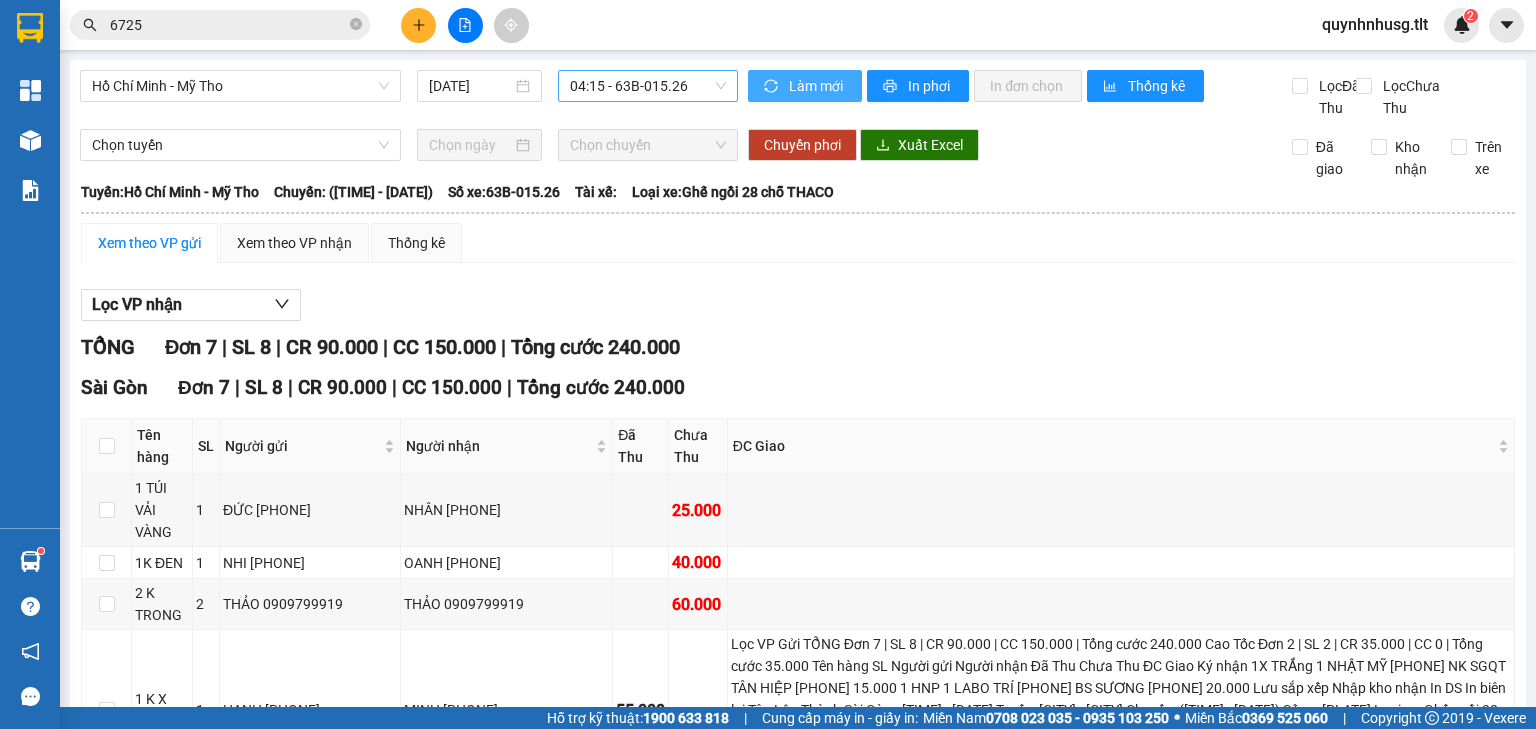 click on "Làm mới" at bounding box center (817, 86) 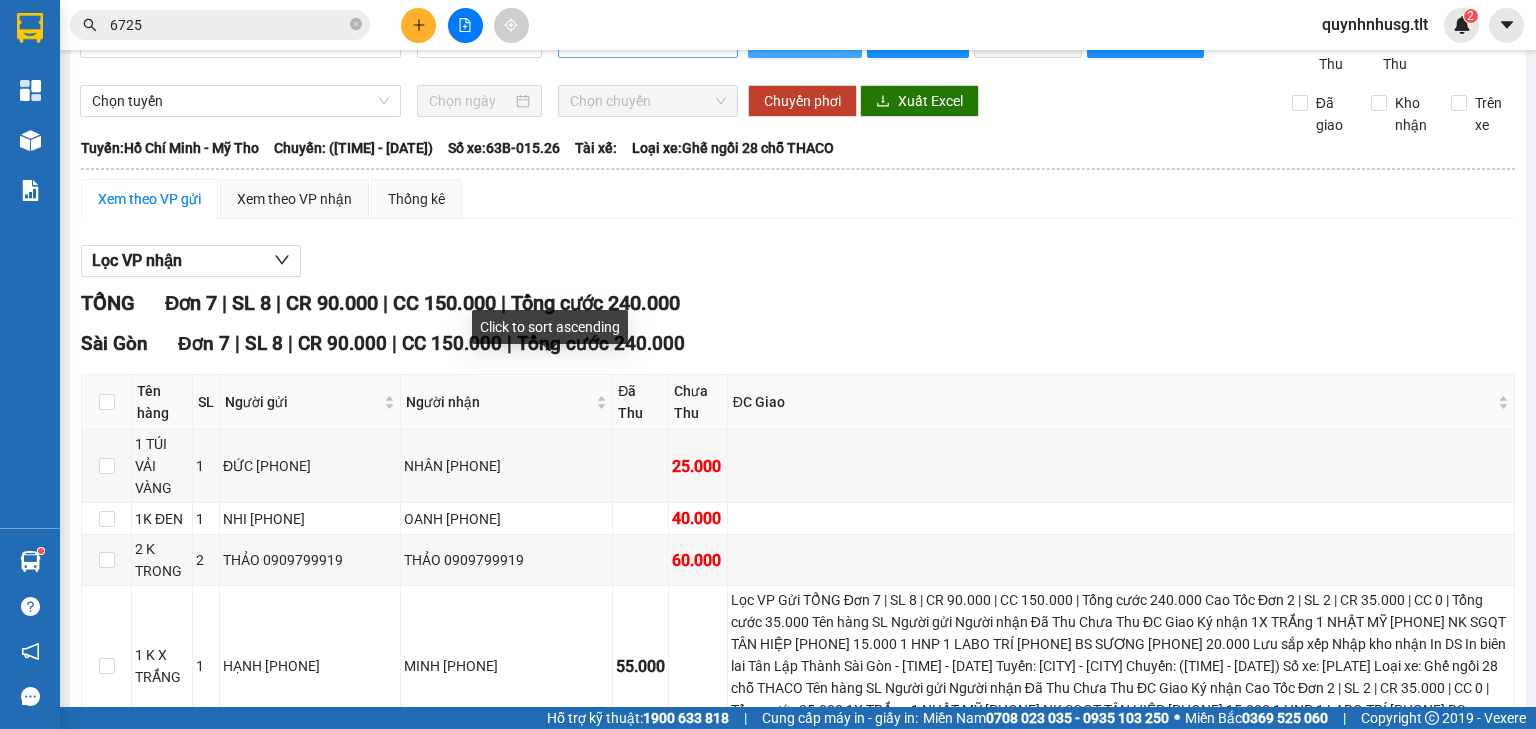 scroll, scrollTop: 0, scrollLeft: 0, axis: both 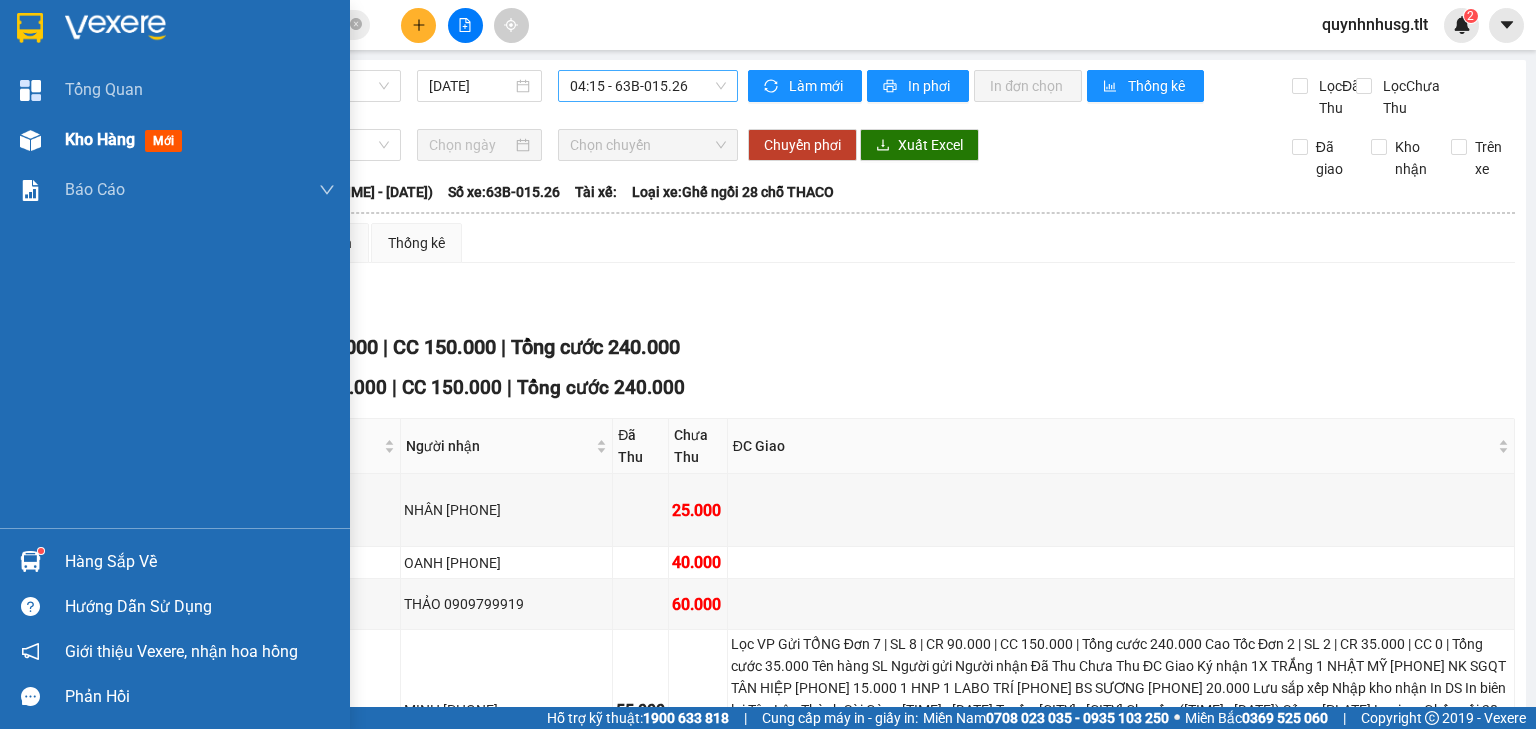 click on "Kho hàng" at bounding box center [100, 139] 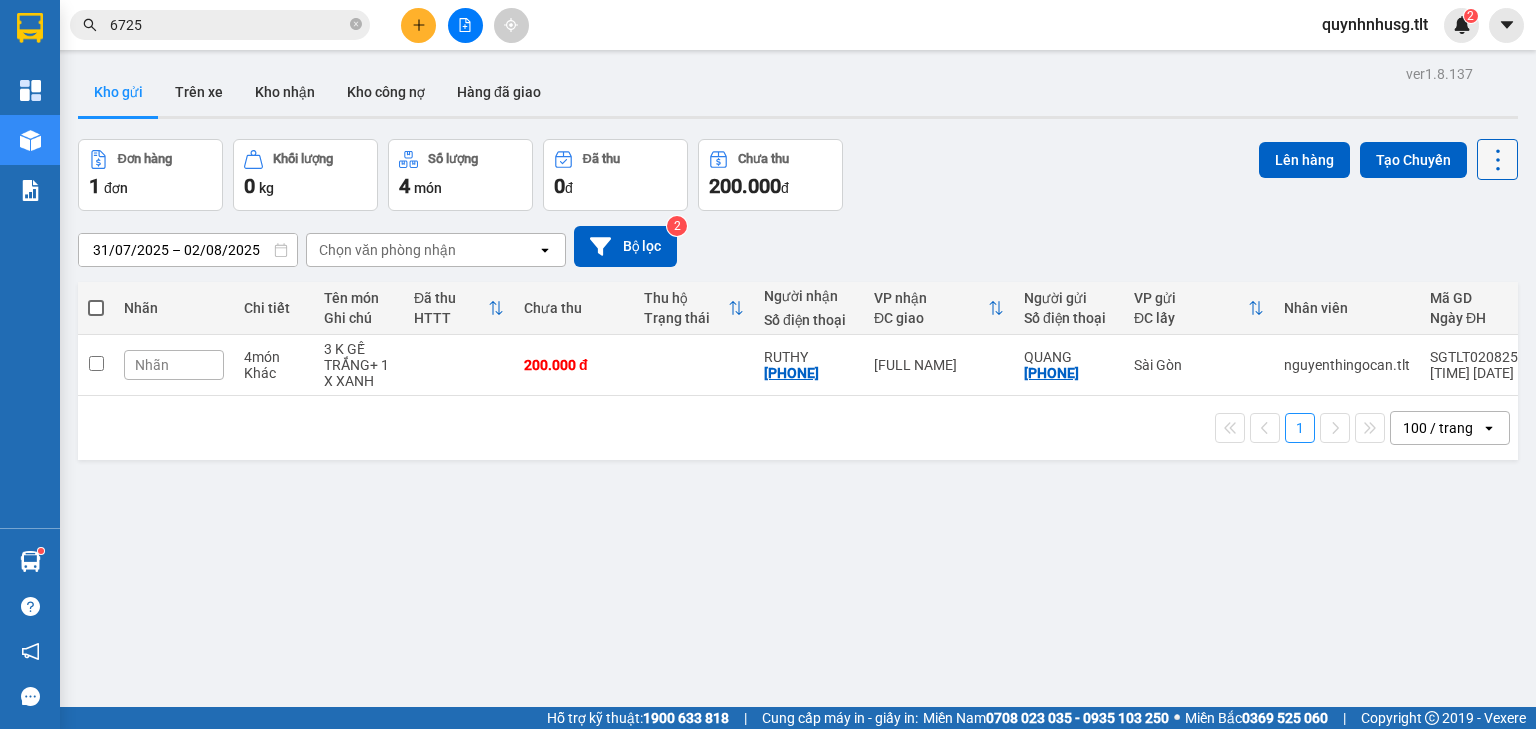 click at bounding box center (1497, 159) 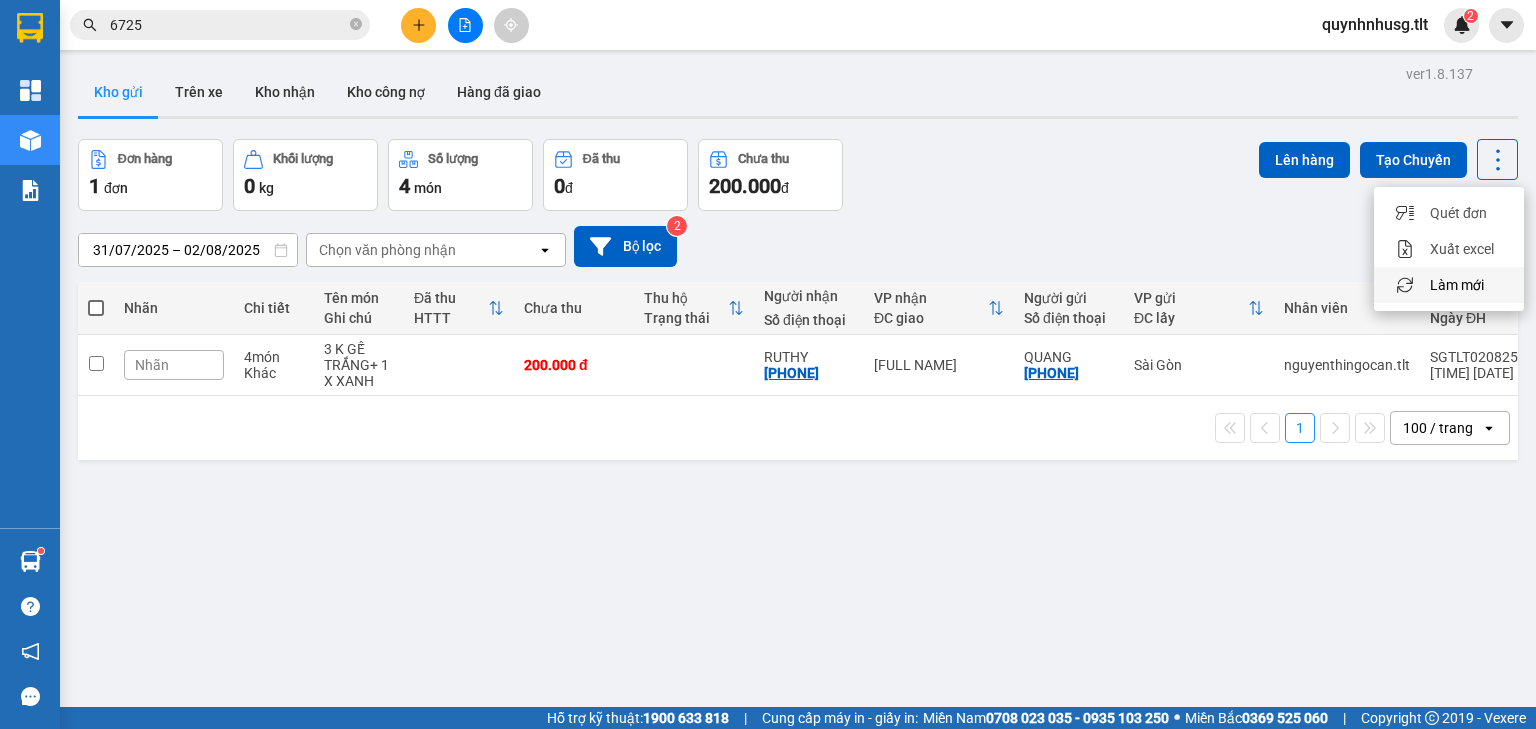 click on "Làm mới" at bounding box center [1457, 285] 